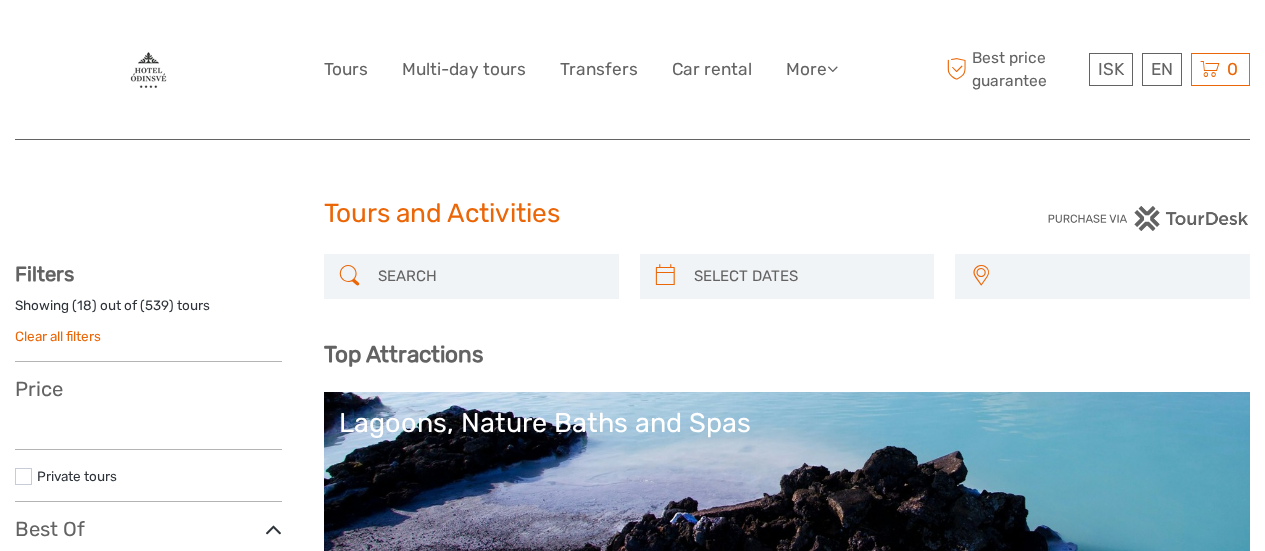select 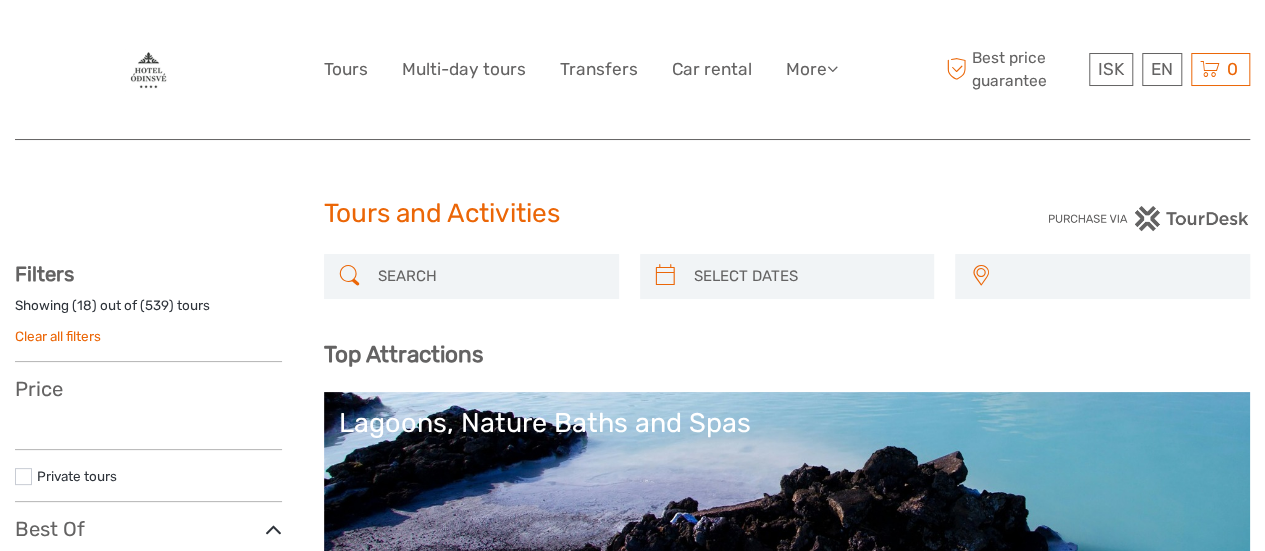 scroll, scrollTop: 0, scrollLeft: 0, axis: both 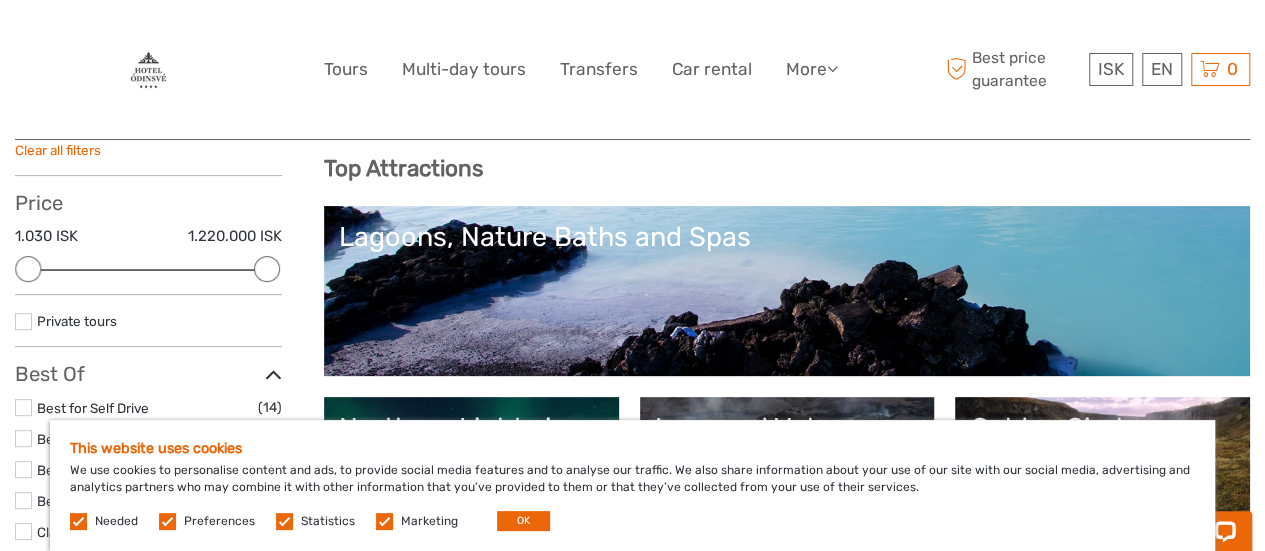 click on "This website uses cookies
We use cookies to personalise content and ads, to provide social media features and to analyse our traffic. We also share information about your use of our site with our social media, advertising and analytics partners who may combine it with other information that you’ve provided to them or that they’ve collected from your use of their services.
Needed
Preferences
Statistics
Marketing
OK" at bounding box center (632, 485) 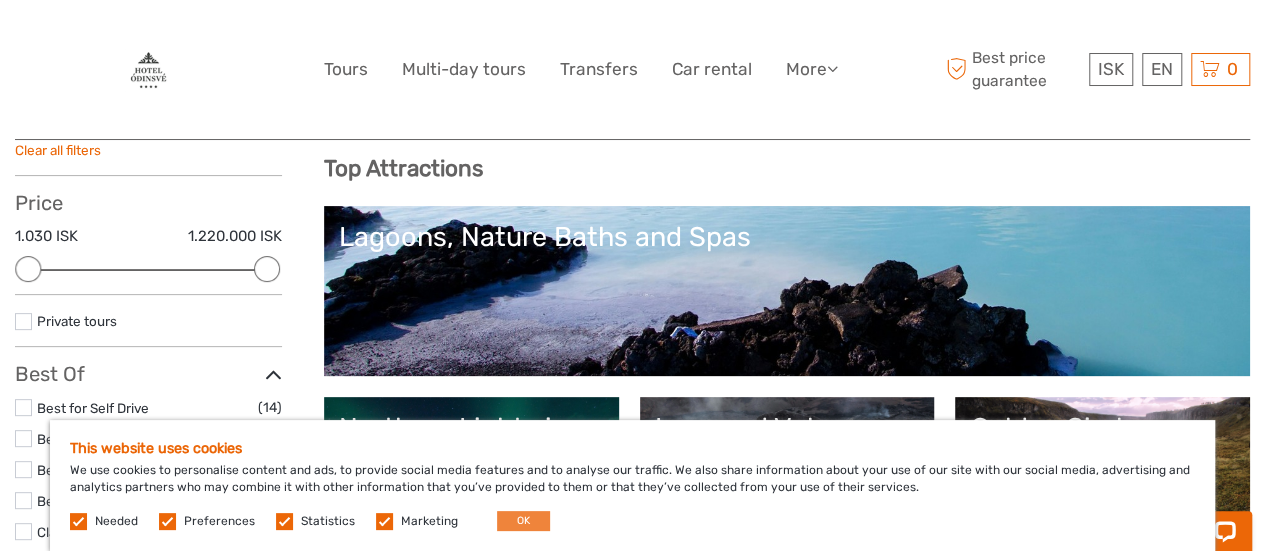 click on "OK" at bounding box center (523, 521) 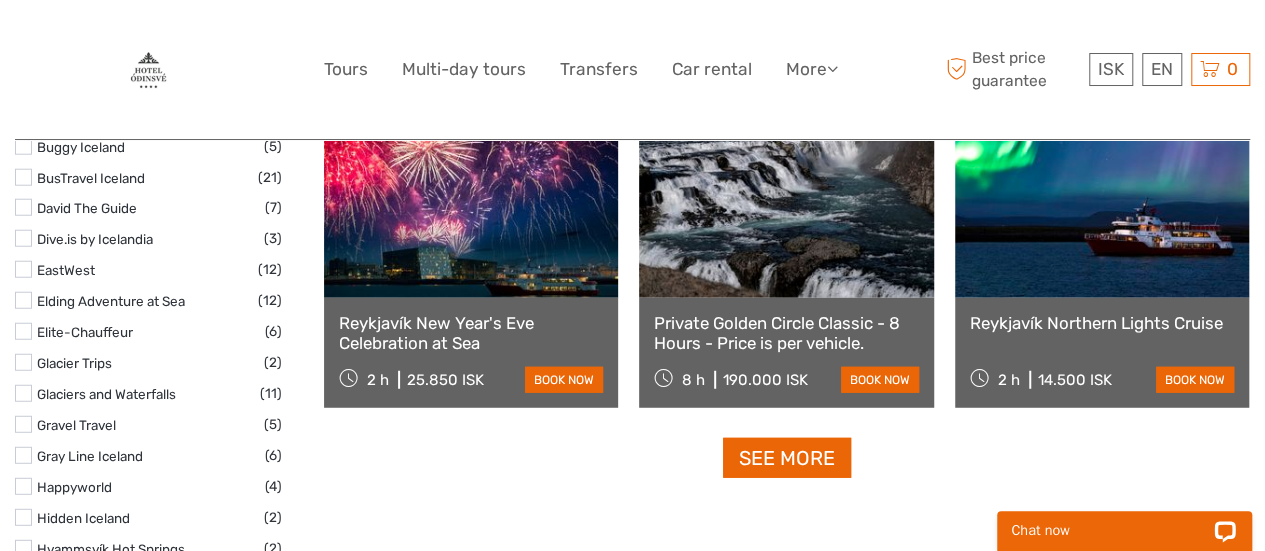 scroll, scrollTop: 2508, scrollLeft: 0, axis: vertical 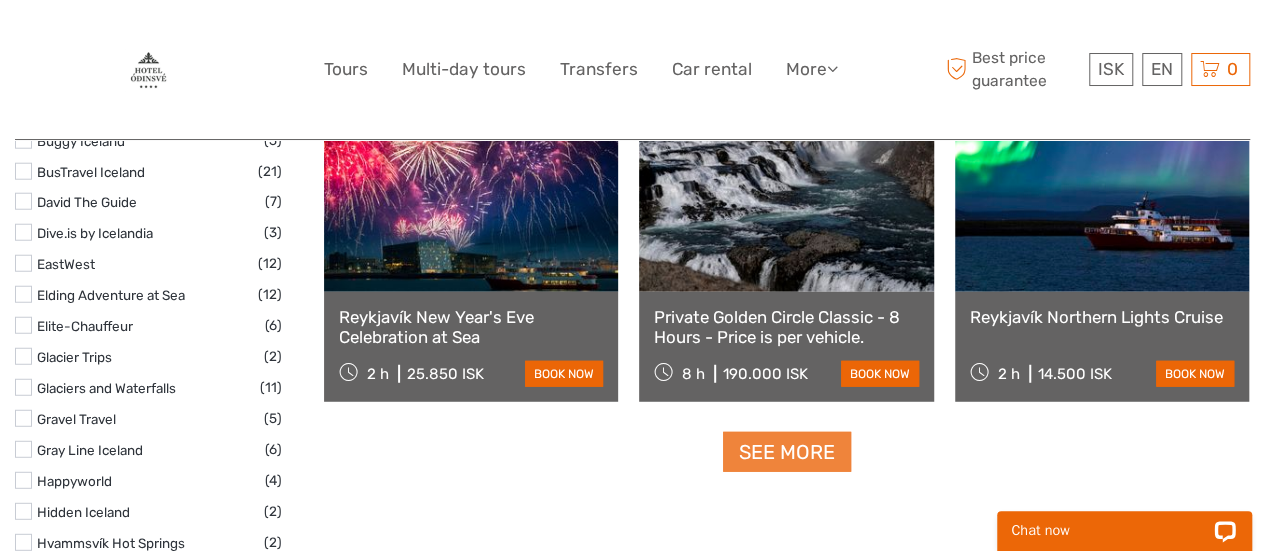 click on "See more" at bounding box center (787, 452) 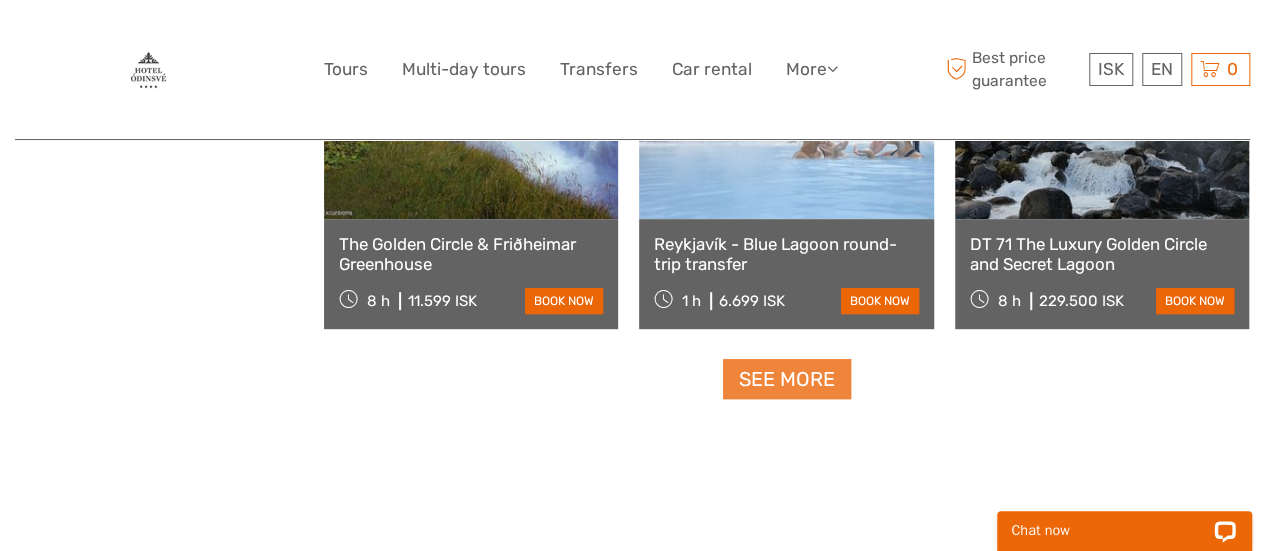 scroll, scrollTop: 4200, scrollLeft: 0, axis: vertical 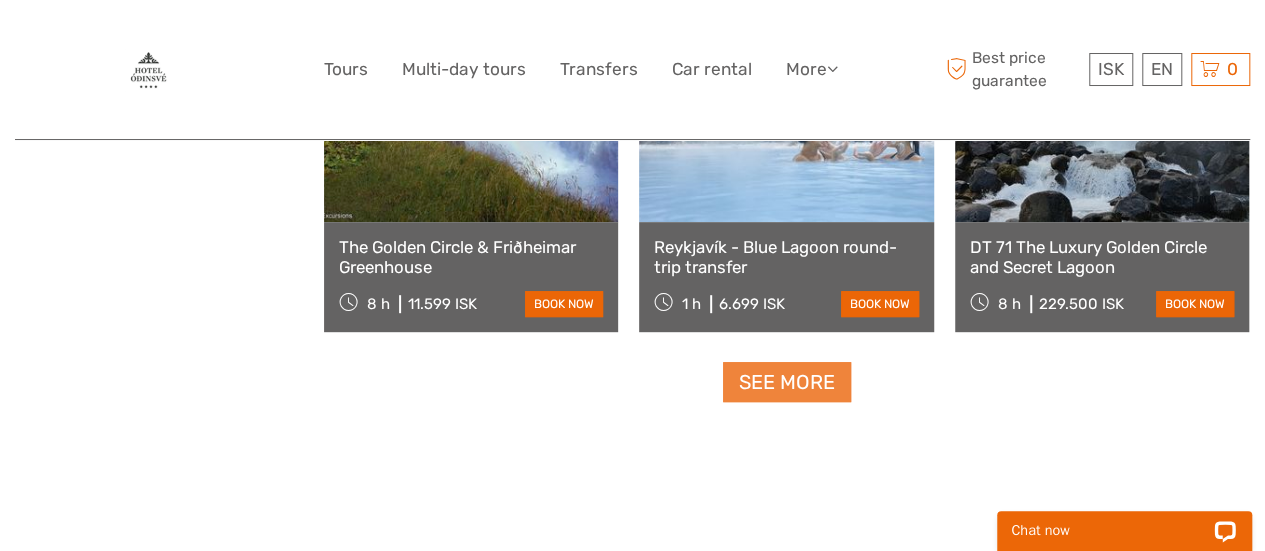 click on "See more" at bounding box center (787, 382) 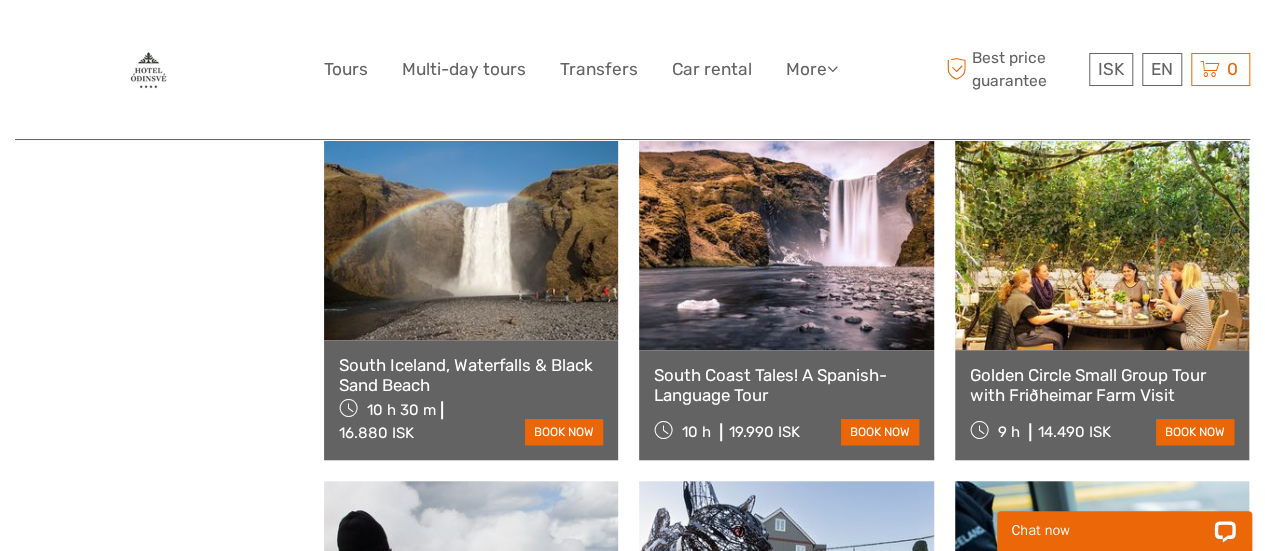 scroll, scrollTop: 4422, scrollLeft: 0, axis: vertical 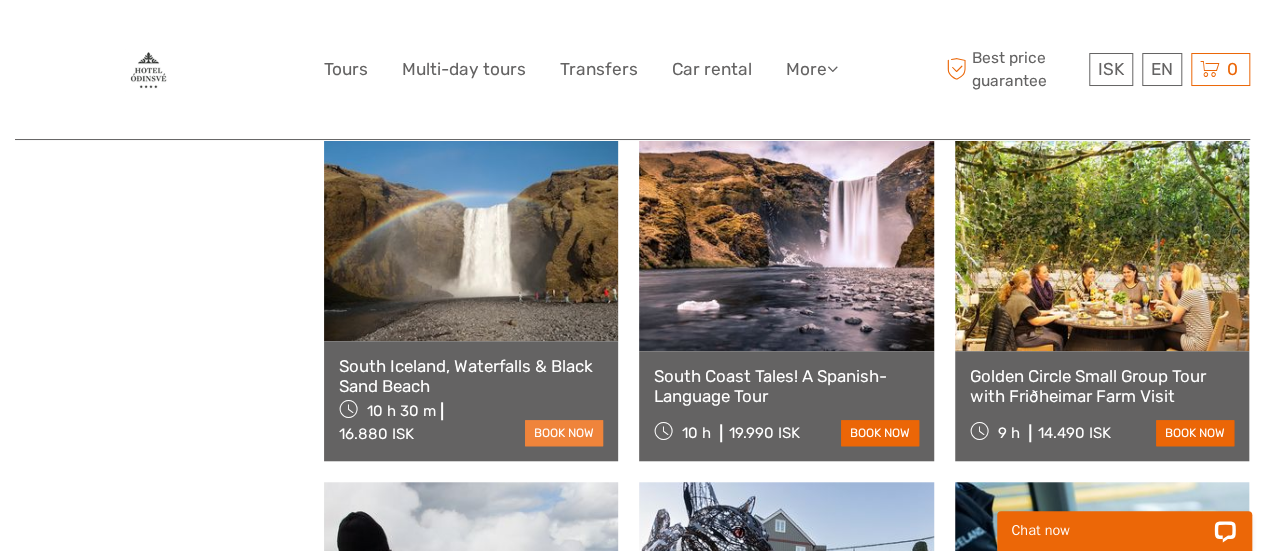 click on "book now" at bounding box center [564, 433] 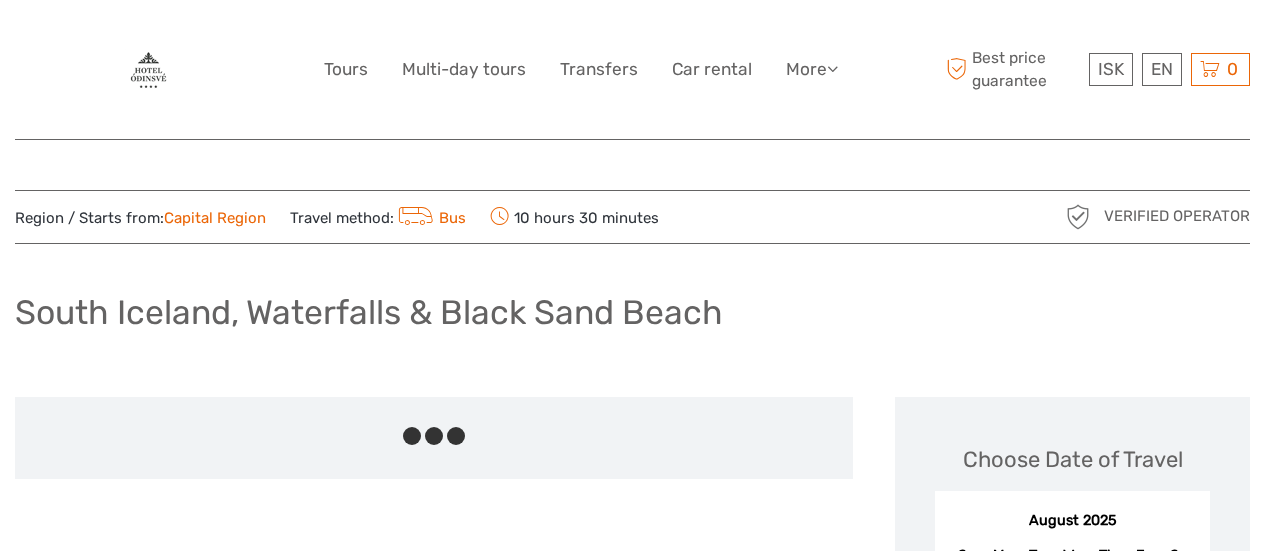 scroll, scrollTop: 0, scrollLeft: 0, axis: both 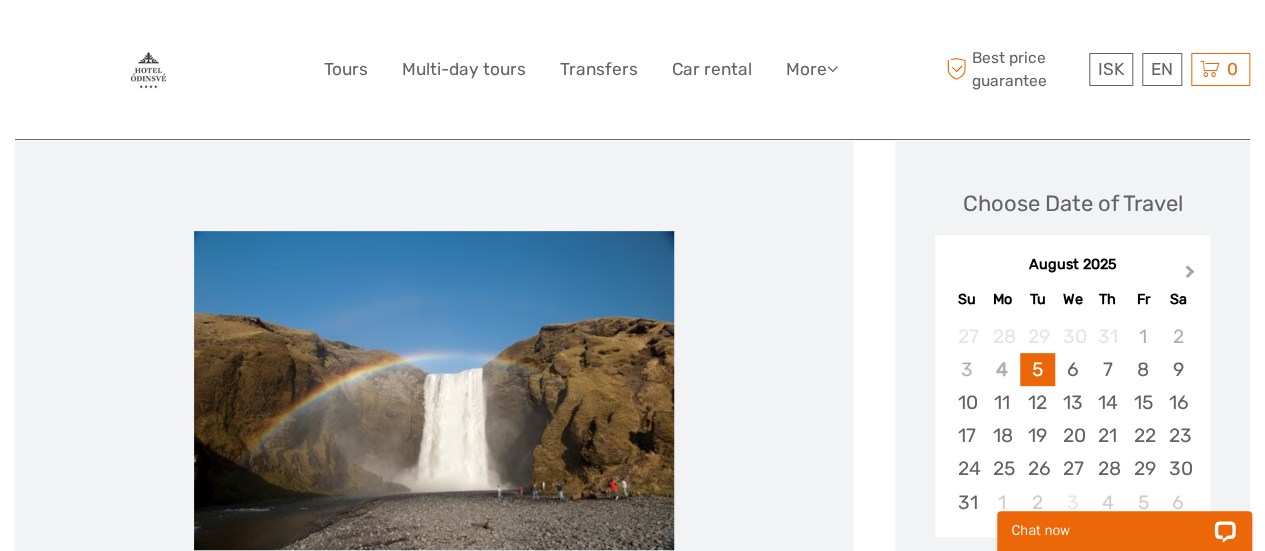 click on "Next Month" at bounding box center (1190, 275) 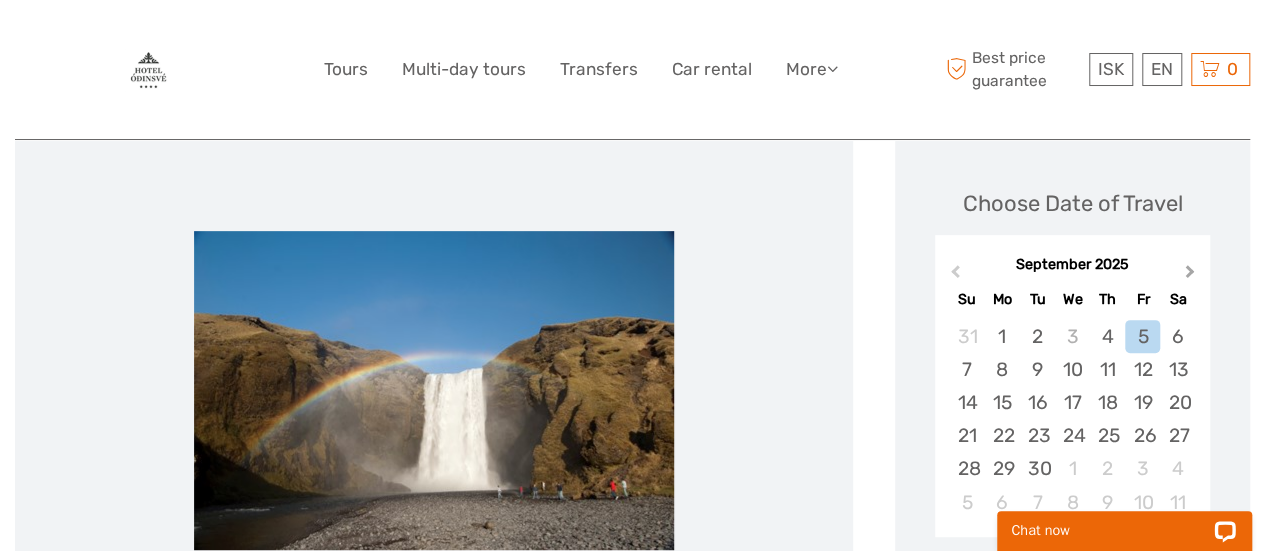 click on "Next Month" at bounding box center [1190, 275] 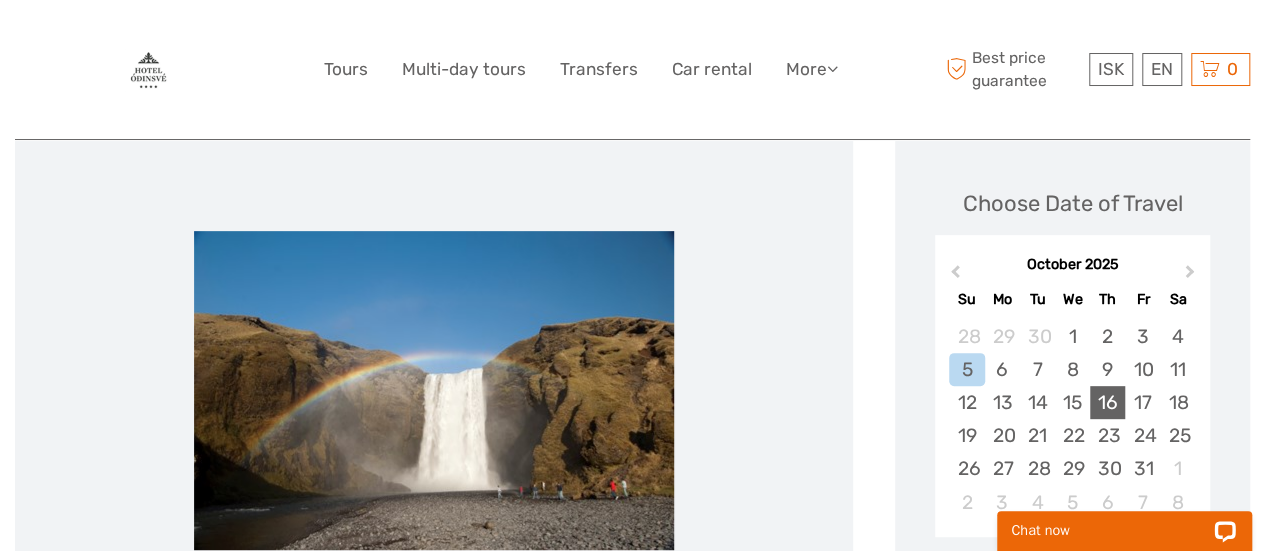 click on "16" at bounding box center [1107, 402] 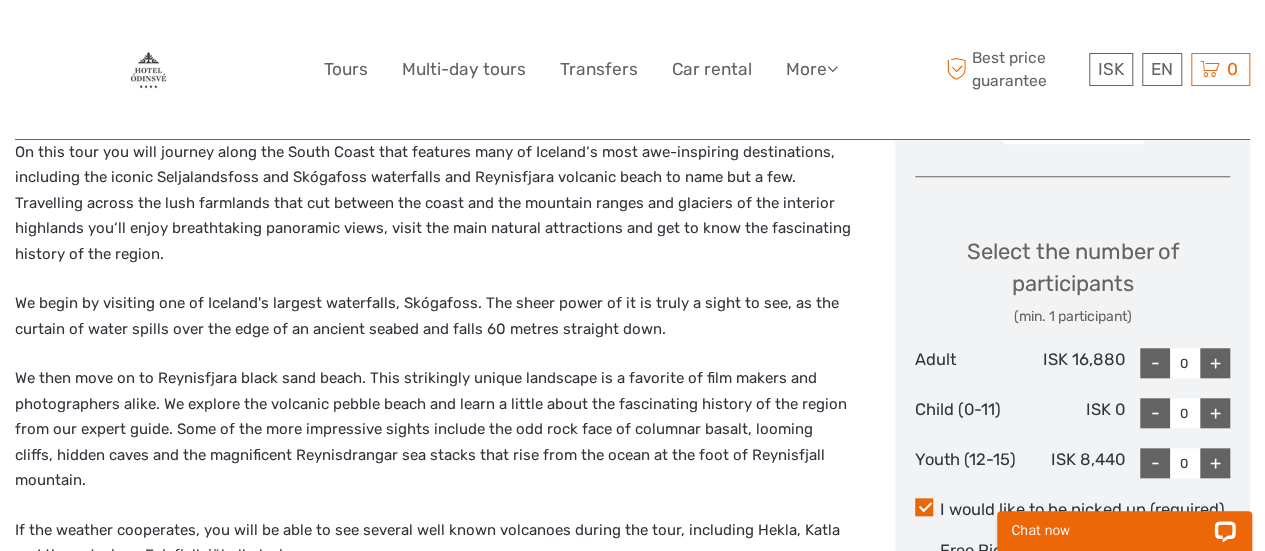 scroll, scrollTop: 788, scrollLeft: 0, axis: vertical 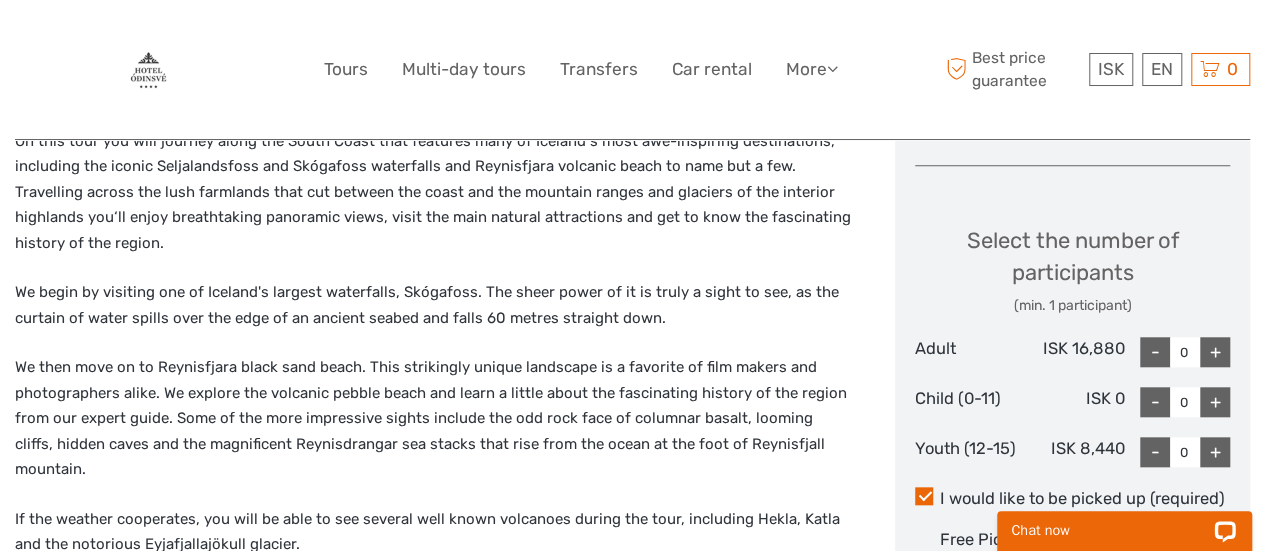 click on "+" at bounding box center [1215, 352] 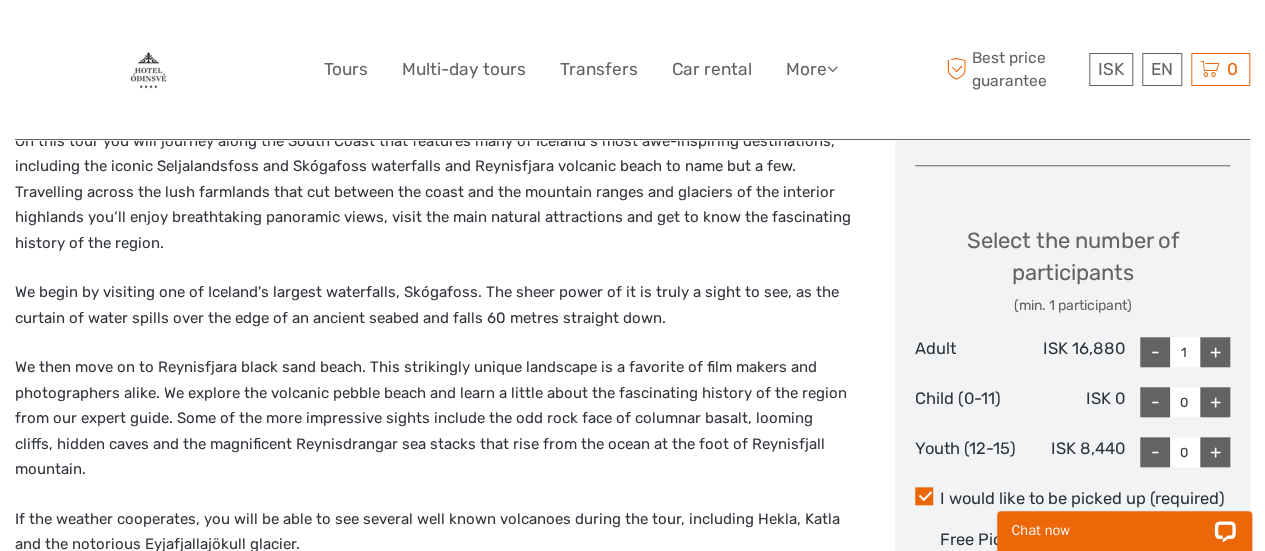 click on "+" at bounding box center (1215, 352) 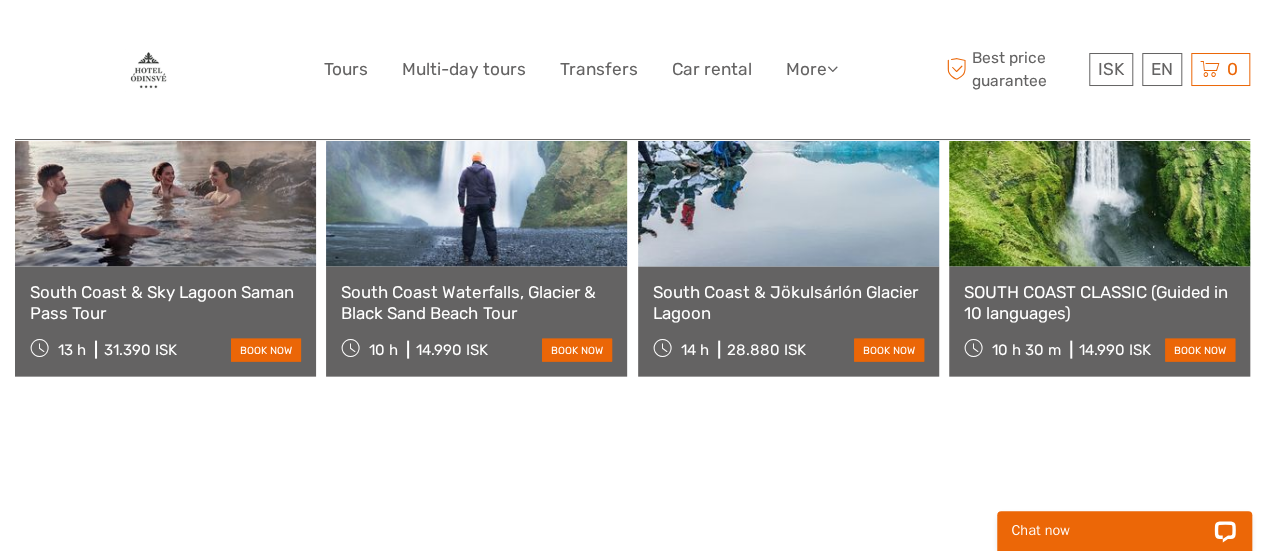 scroll, scrollTop: 2038, scrollLeft: 0, axis: vertical 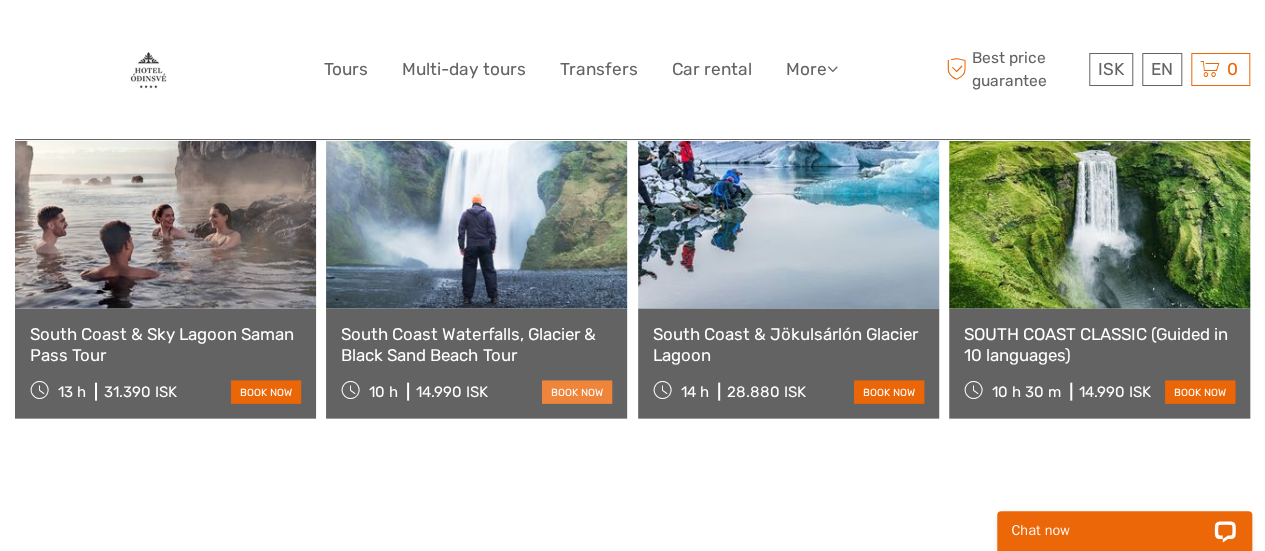click on "book now" at bounding box center [577, 392] 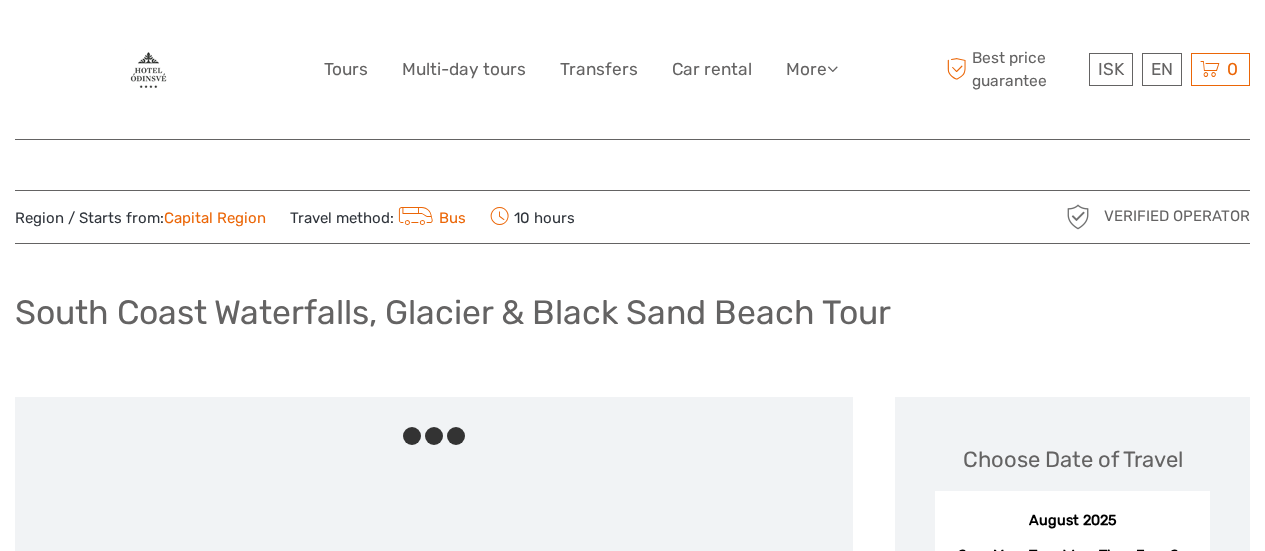 scroll, scrollTop: 0, scrollLeft: 0, axis: both 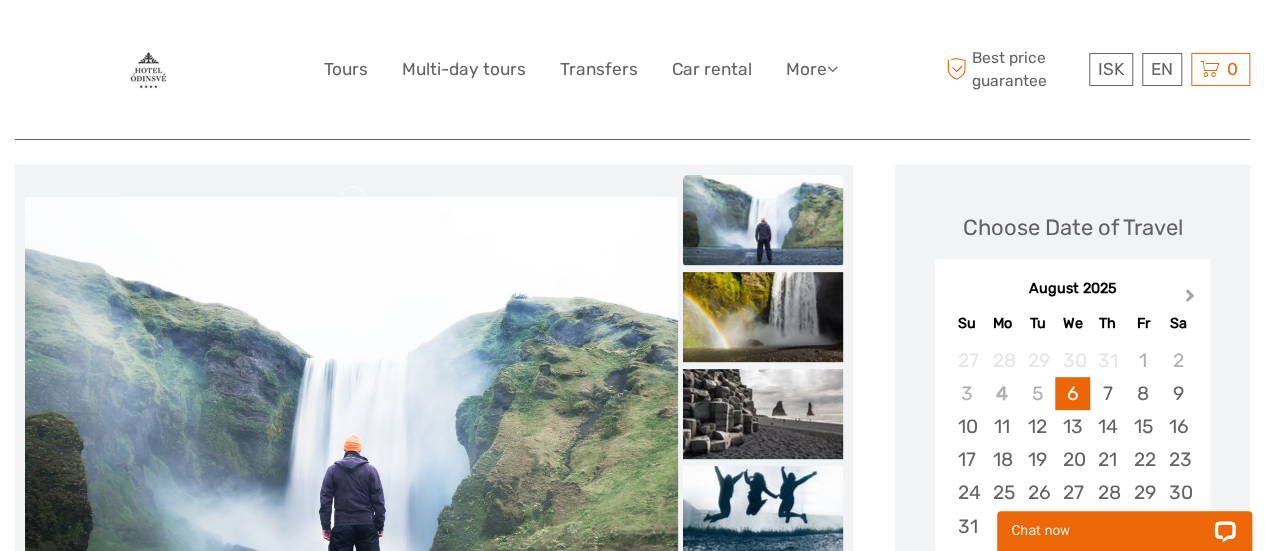 click on "Next Month" at bounding box center (1190, 299) 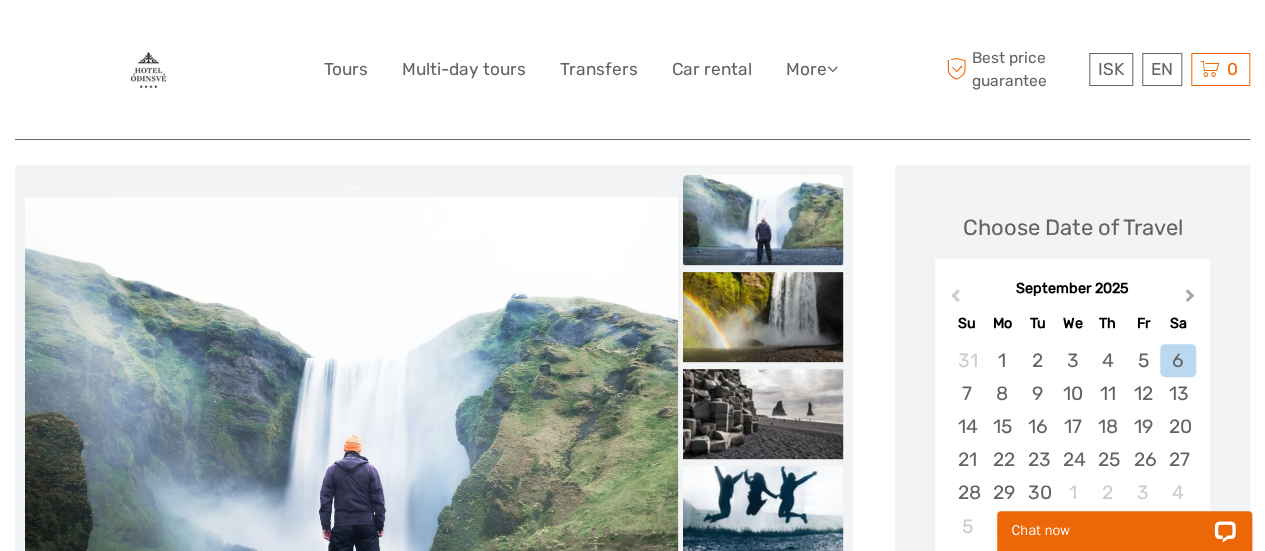 click on "Next Month" at bounding box center (1190, 299) 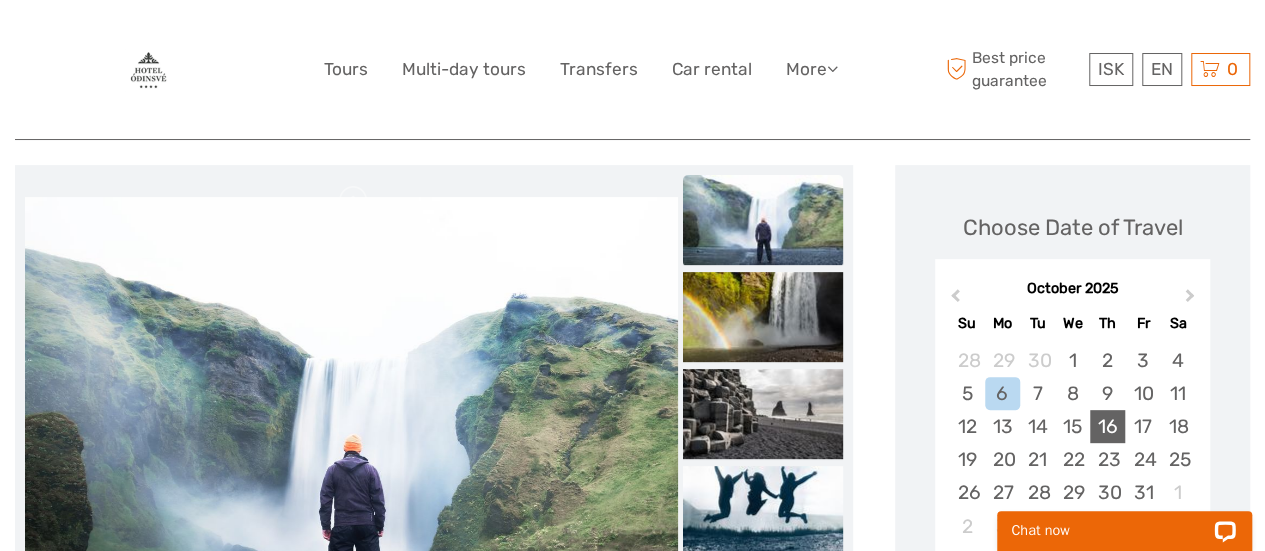 click on "16" at bounding box center (1107, 426) 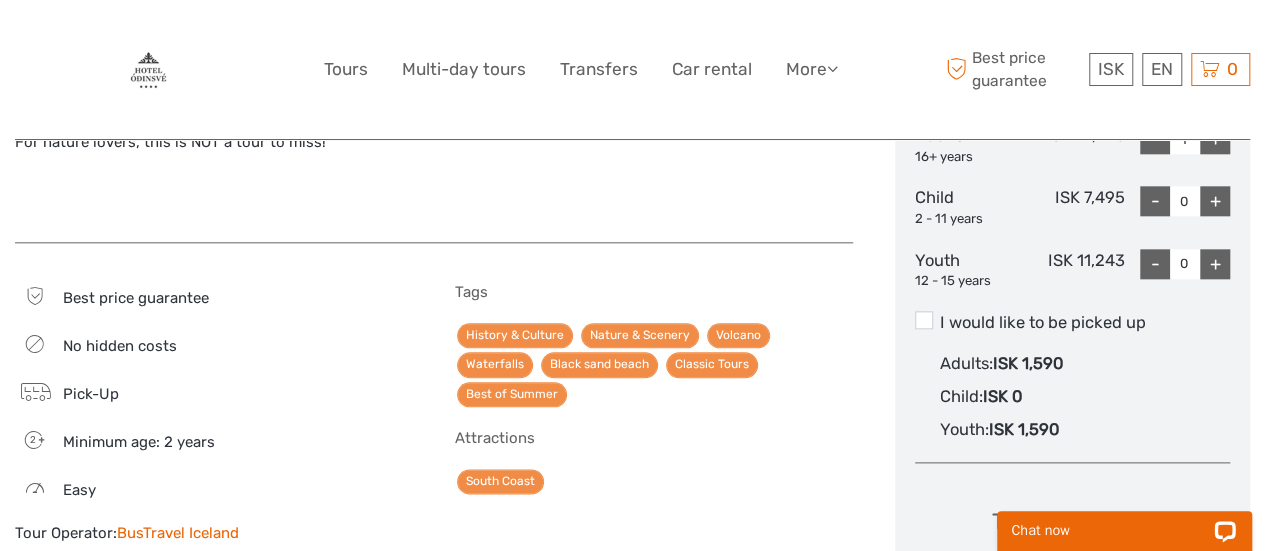 scroll, scrollTop: 1014, scrollLeft: 0, axis: vertical 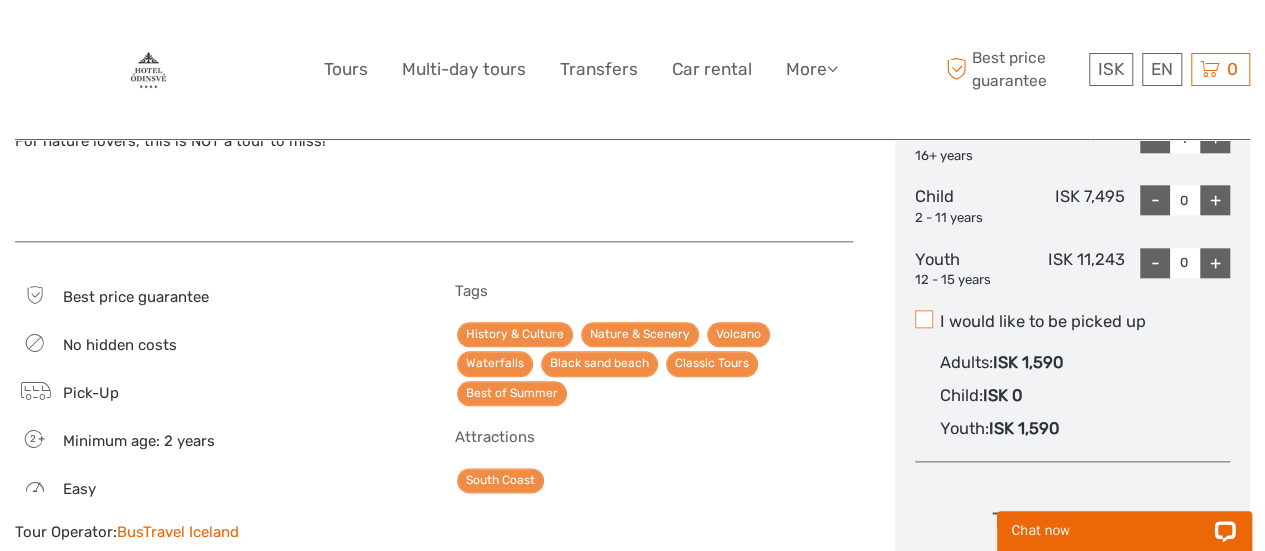 click at bounding box center [924, 319] 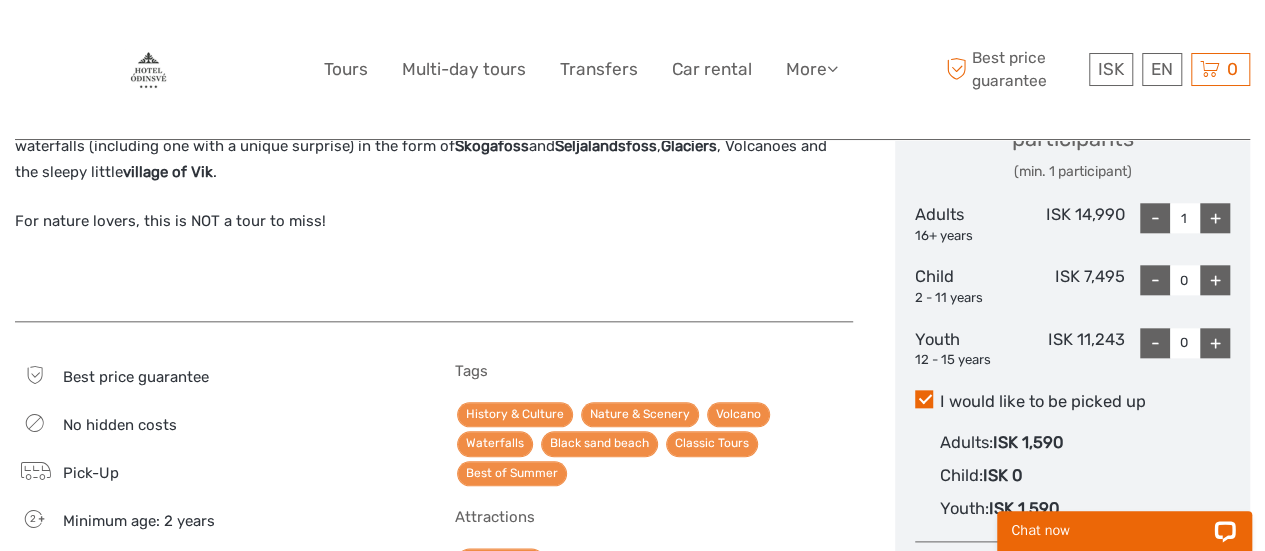 scroll, scrollTop: 929, scrollLeft: 0, axis: vertical 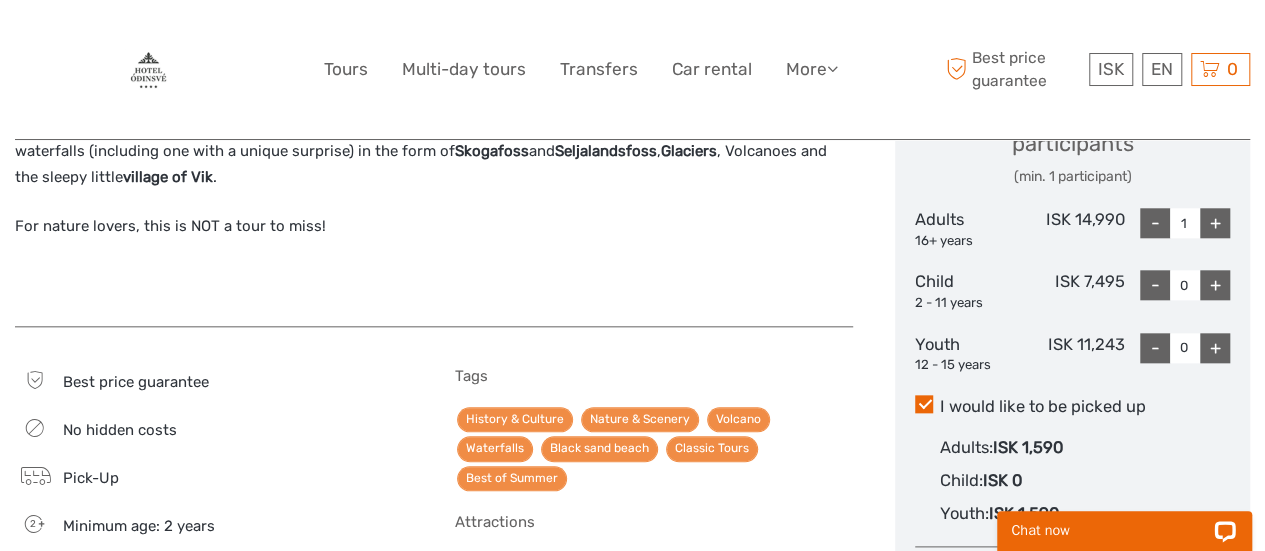 click on "+" at bounding box center [1215, 223] 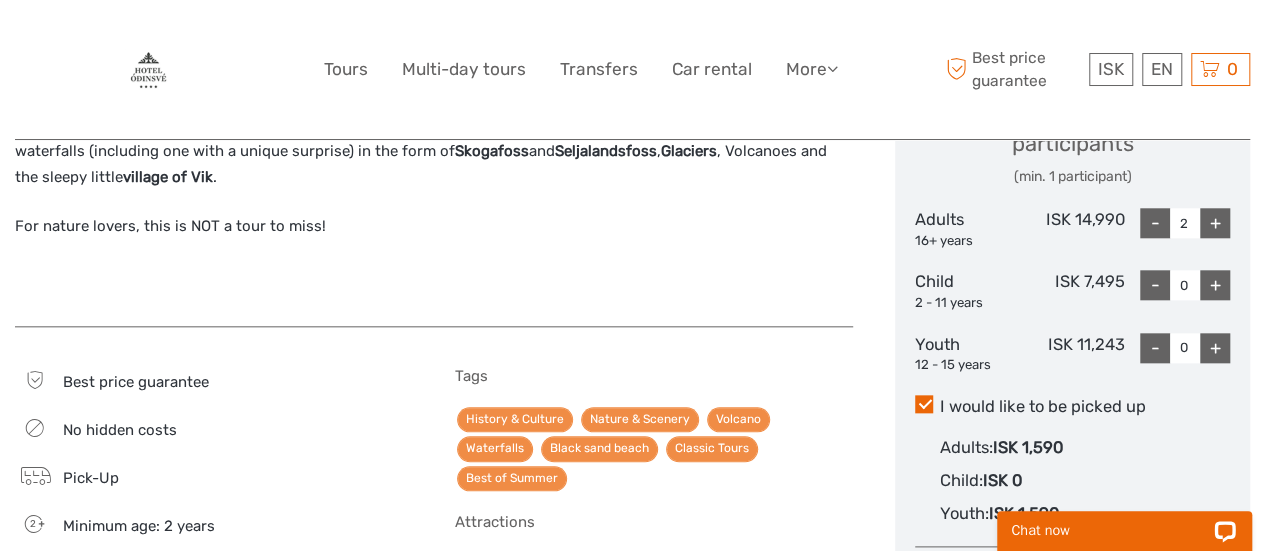 click on "It was Led Zeppelin who once sang about Iceland “We come from the land of the ice and snow from the midnight sun, where the hot springs flow” in their famous hit ‘Immigrant song’. These lyrics come from the reputation Iceland has as being a country born of fire and Ice, a reputation that will become incredibly clear to you as you journey along our countries southern coast where glaciers and volcanoes await you. On what is perhaps one of our most popular day tours you will get to see black sand beaches at  Reynisfjara , glorious waterfalls (including one with a unique surprise) in the form of  Skogafoss  and  Seljalandsfoss ,  Glaciers , Volcanoes and the sleepy little  village of Vik .  For nature lovers, this is NOT a tour to miss!" at bounding box center (434, 147) 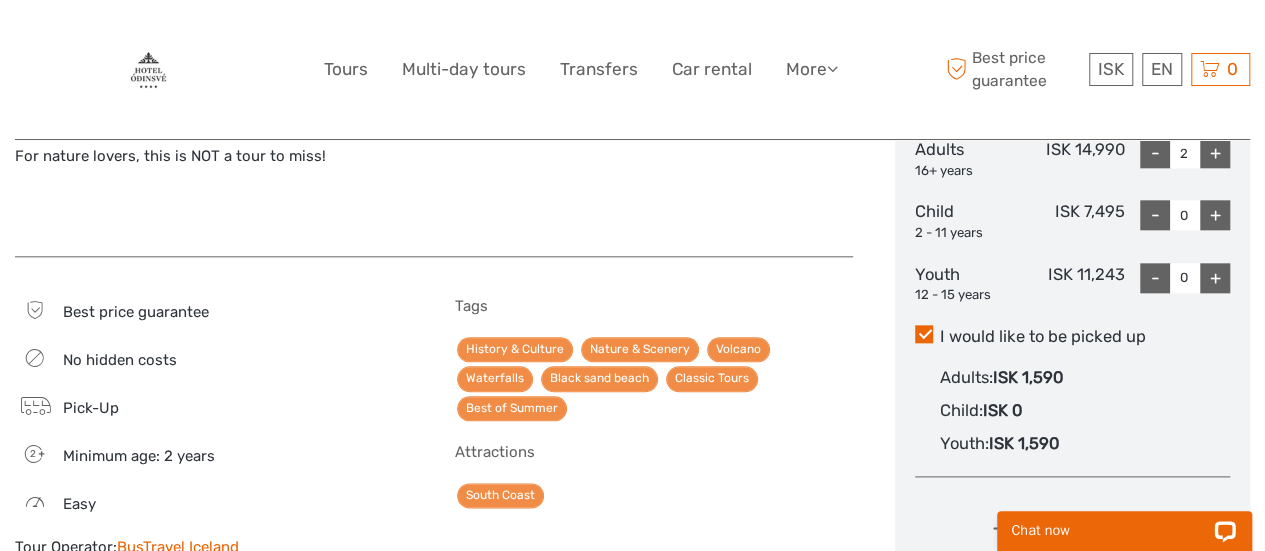 scroll, scrollTop: 1000, scrollLeft: 0, axis: vertical 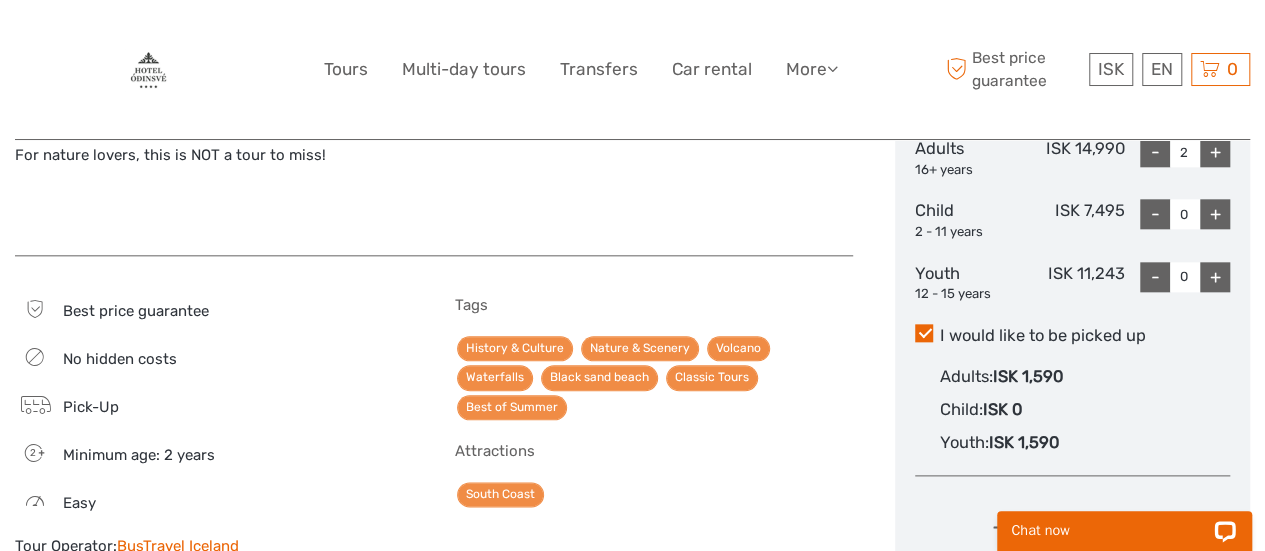 click on "2
Minimum age: 2 years" at bounding box center (214, 454) 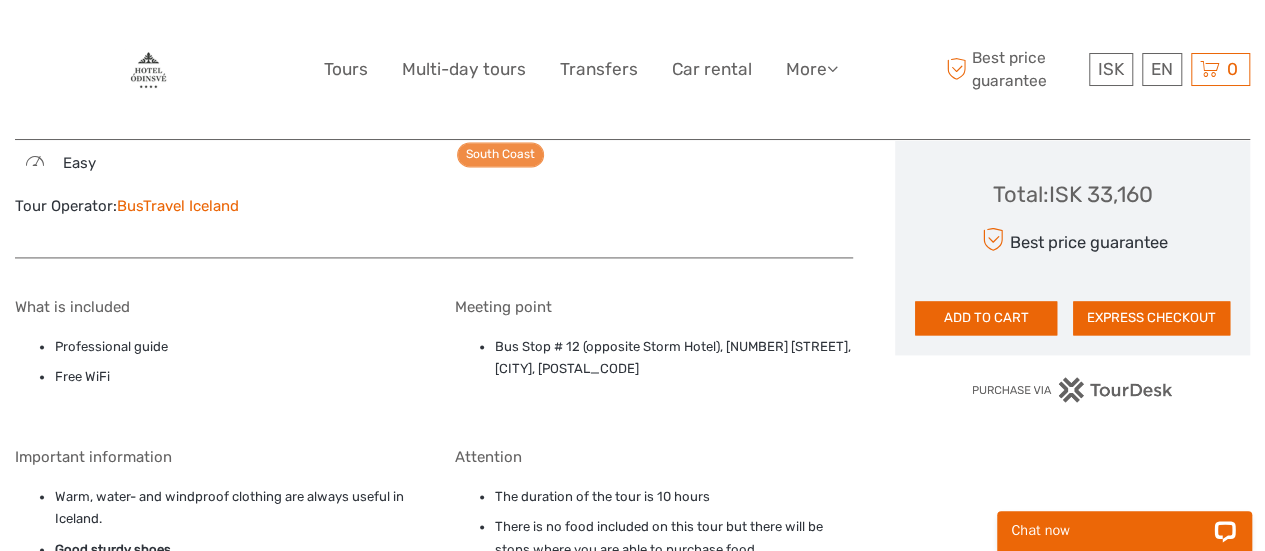 scroll, scrollTop: 1354, scrollLeft: 0, axis: vertical 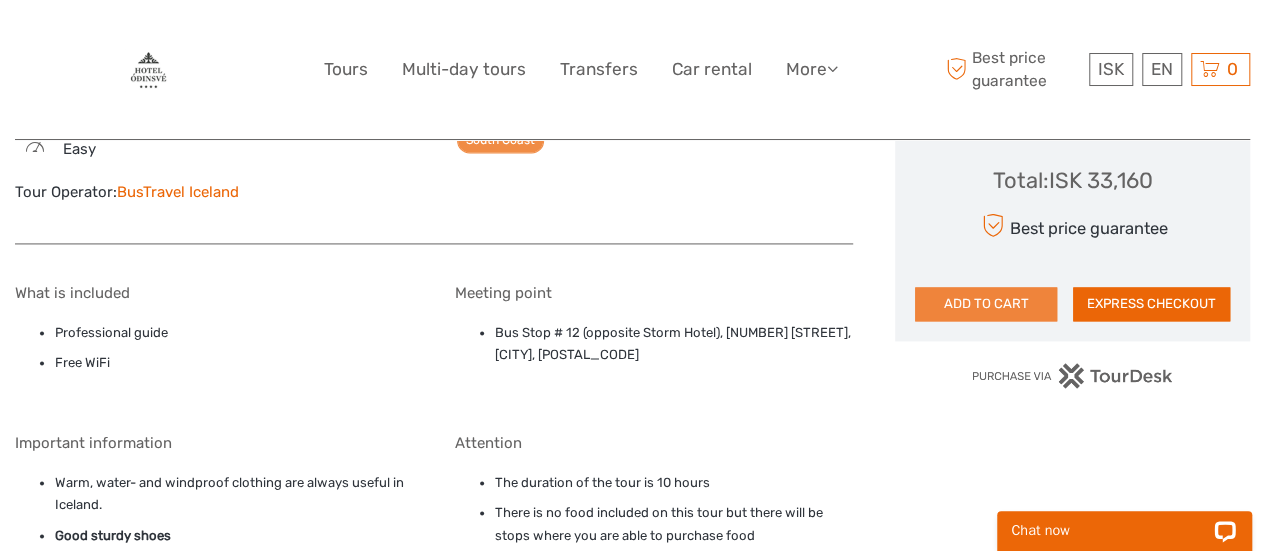 click on "ADD TO CART" at bounding box center [986, 304] 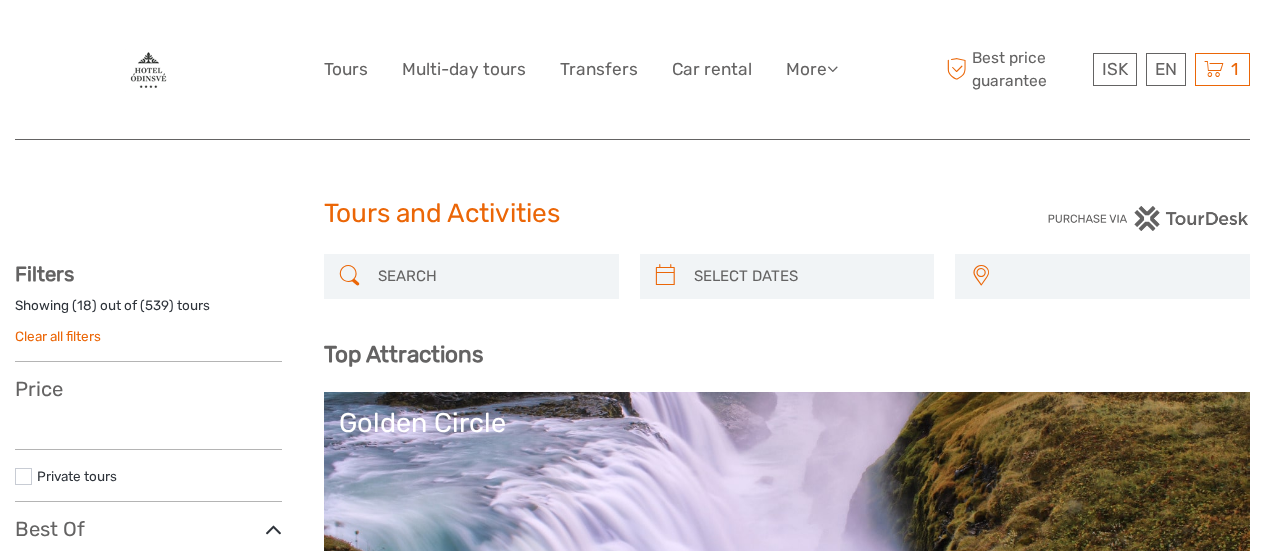 select 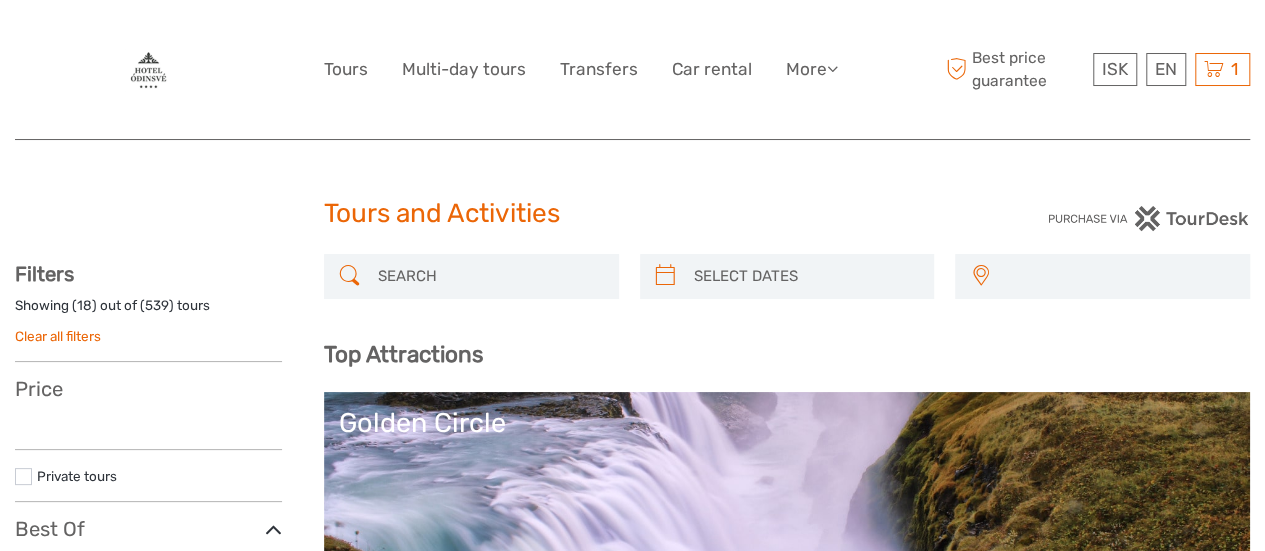scroll, scrollTop: 0, scrollLeft: 0, axis: both 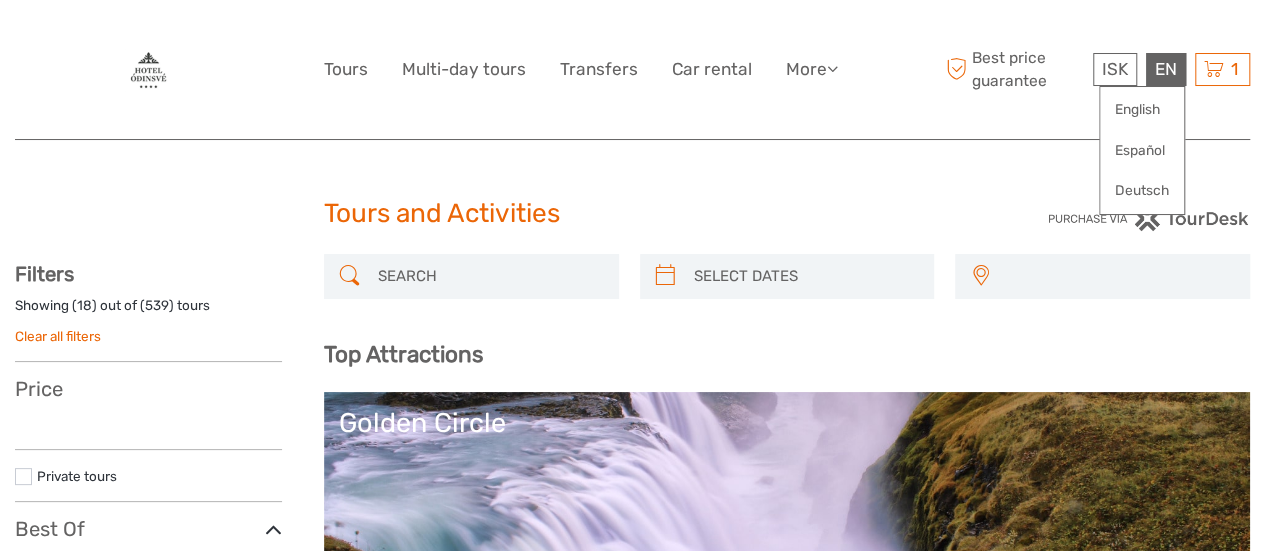 click on "EN
English
Español
Deutsch" at bounding box center [1166, 69] 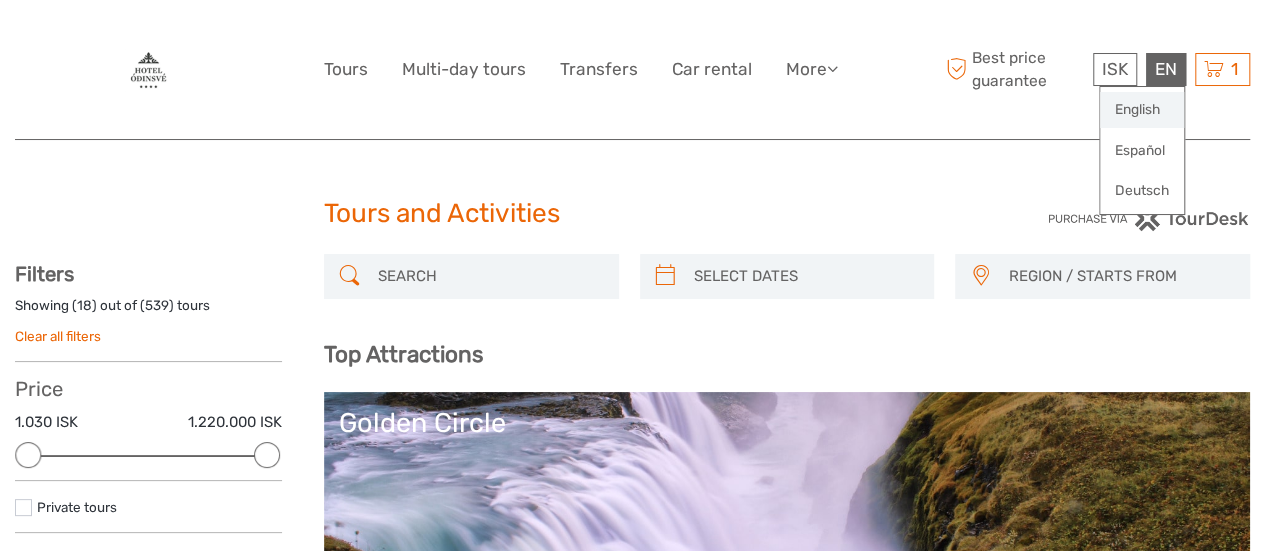 click on "English" at bounding box center [1142, 110] 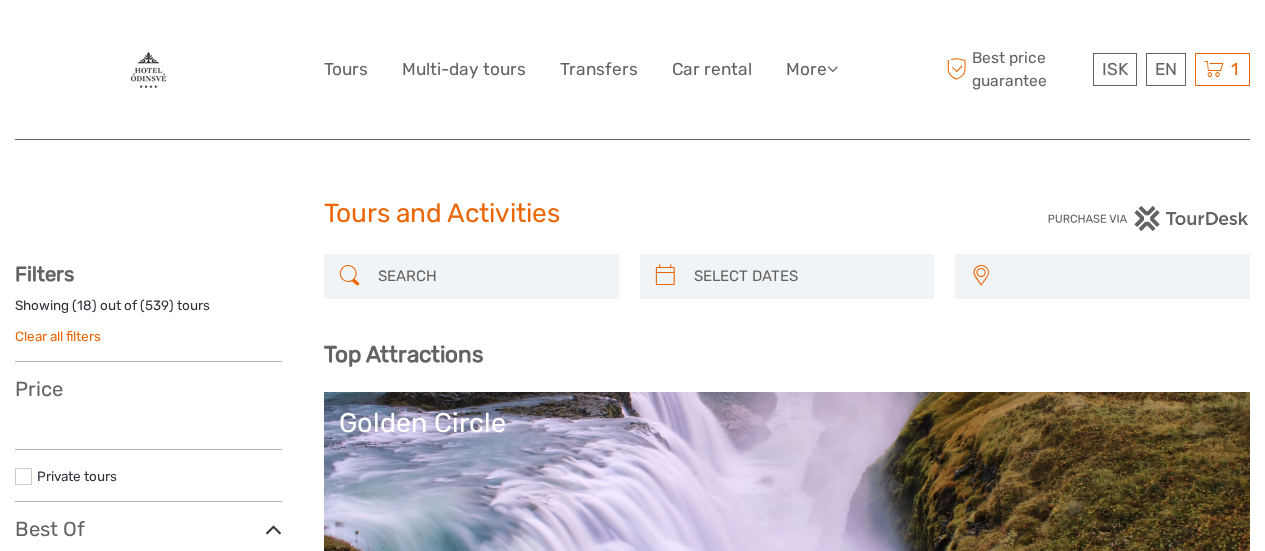 select 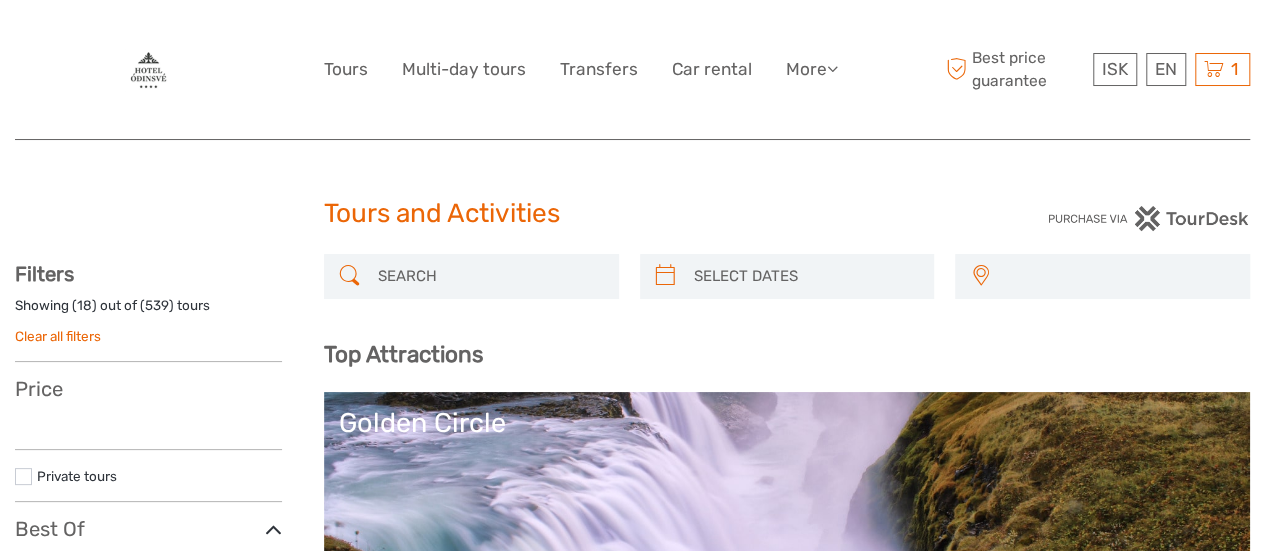 select 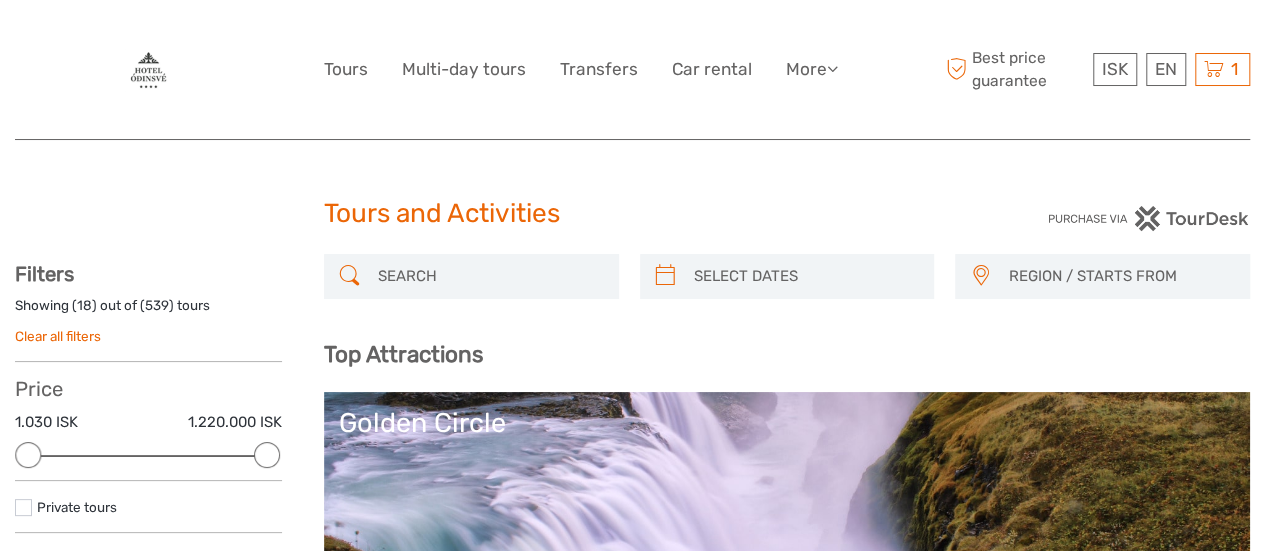 scroll, scrollTop: 2105, scrollLeft: 0, axis: vertical 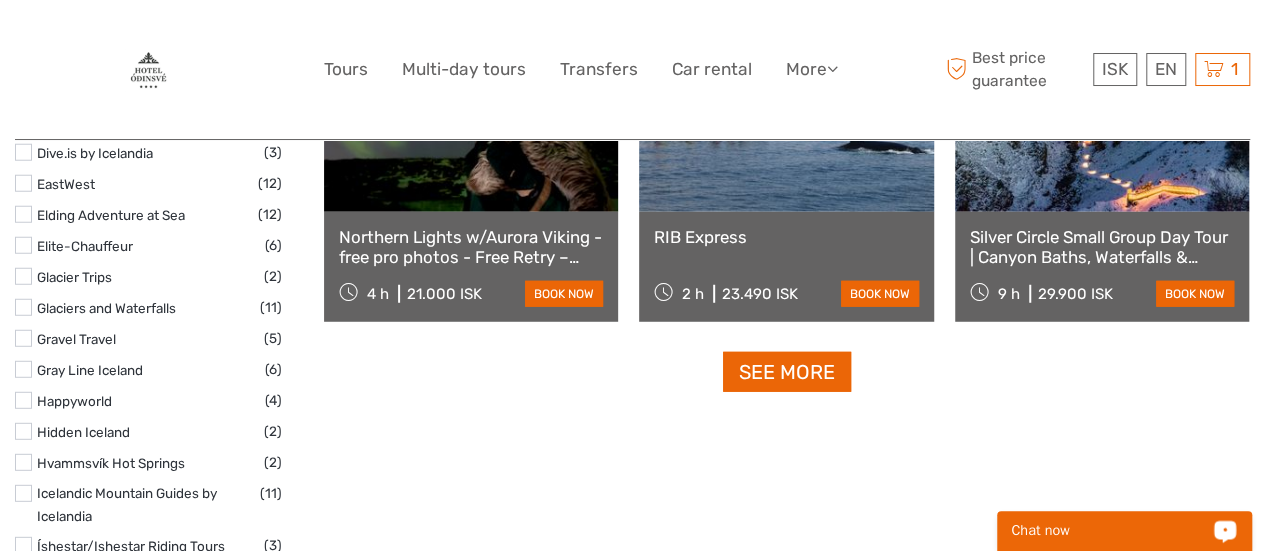 click on "Chat now" at bounding box center [1111, 531] 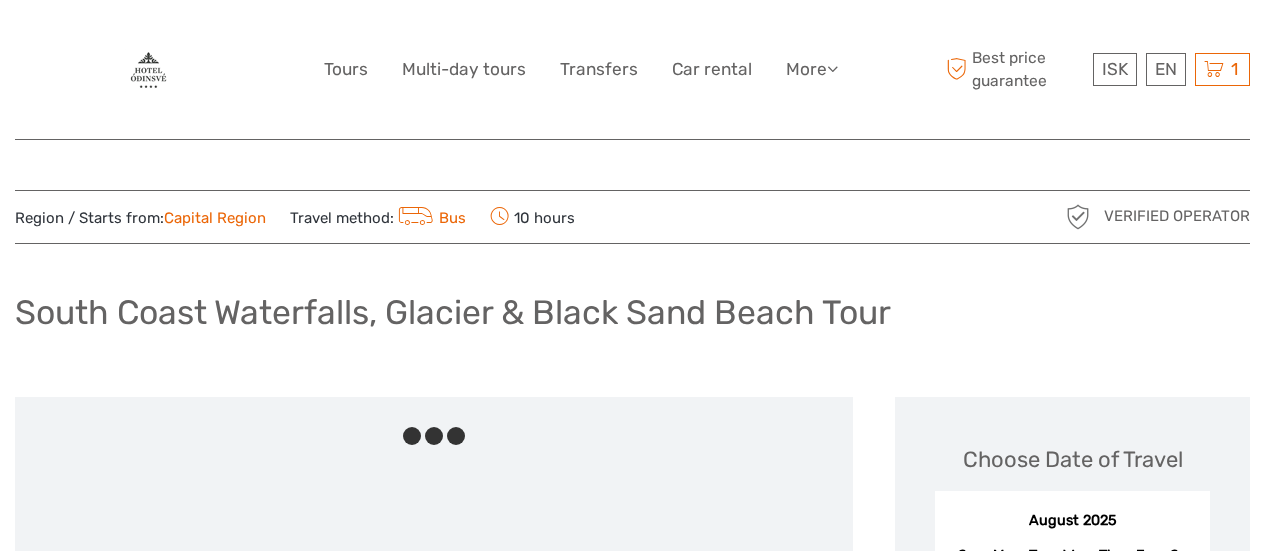 scroll, scrollTop: 0, scrollLeft: 0, axis: both 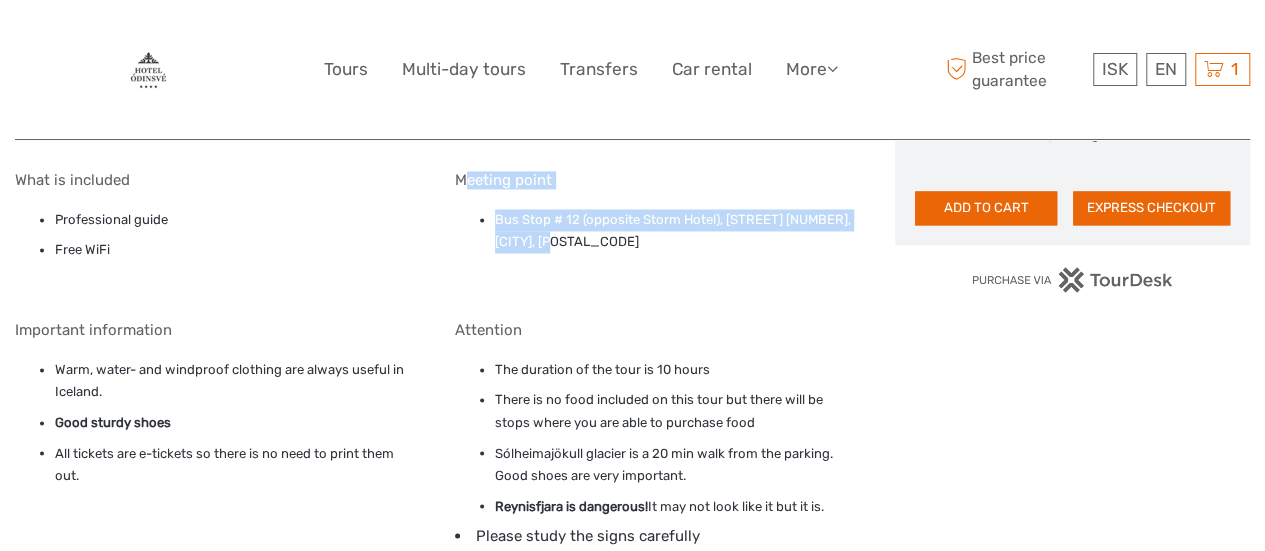 drag, startPoint x: 461, startPoint y: 175, endPoint x: 620, endPoint y: 247, distance: 174.54225 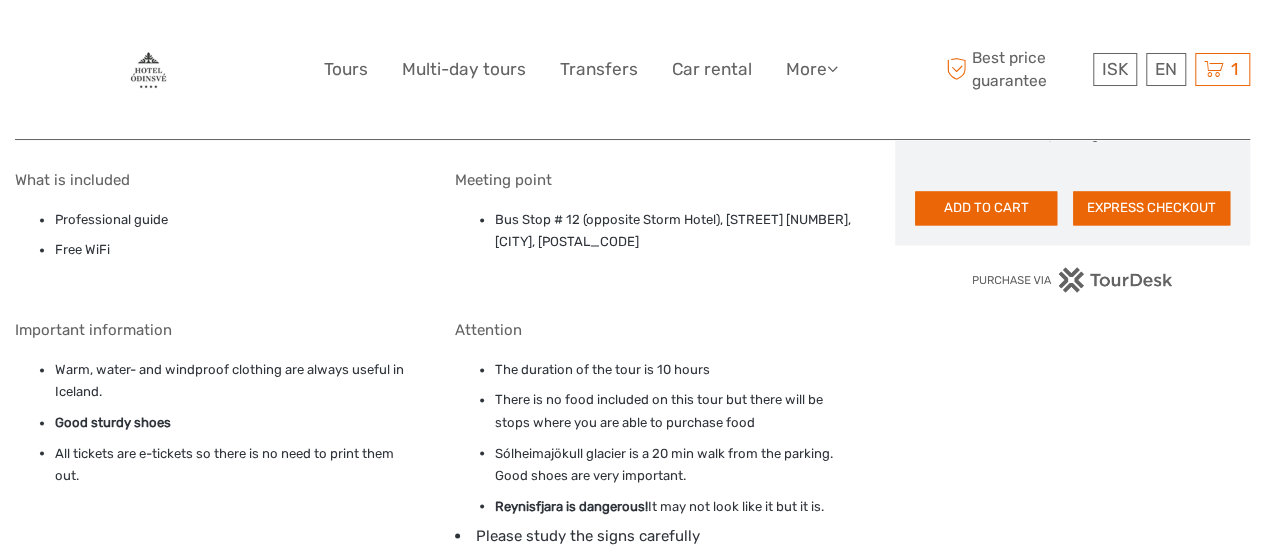 click on "What is included
Professional guide Free WiFi
Meeting point
Bus Stop # 12 (opposite Storm Hotel), Þórunnartún 6, Reykjavík, 105
Important information
Warm, water- and windproof clothing are always useful in Iceland. Good sturdy shoes All tickets are e-tickets so there is no need to print them out.
Attention
The duration of the tour is 10 hours There is no food included on this tour but there will be stops where you are able to purchase food Sólheimajökull glacier is a 20 min walk from the parking. Good shoes are very important. Reynisfjara is dangerous!  It may not look like it but it is. Please study the signs carefully Don’t go too close to the water Don’t turn your back to the water Follow the instructions from the guides!" at bounding box center [434, 391] 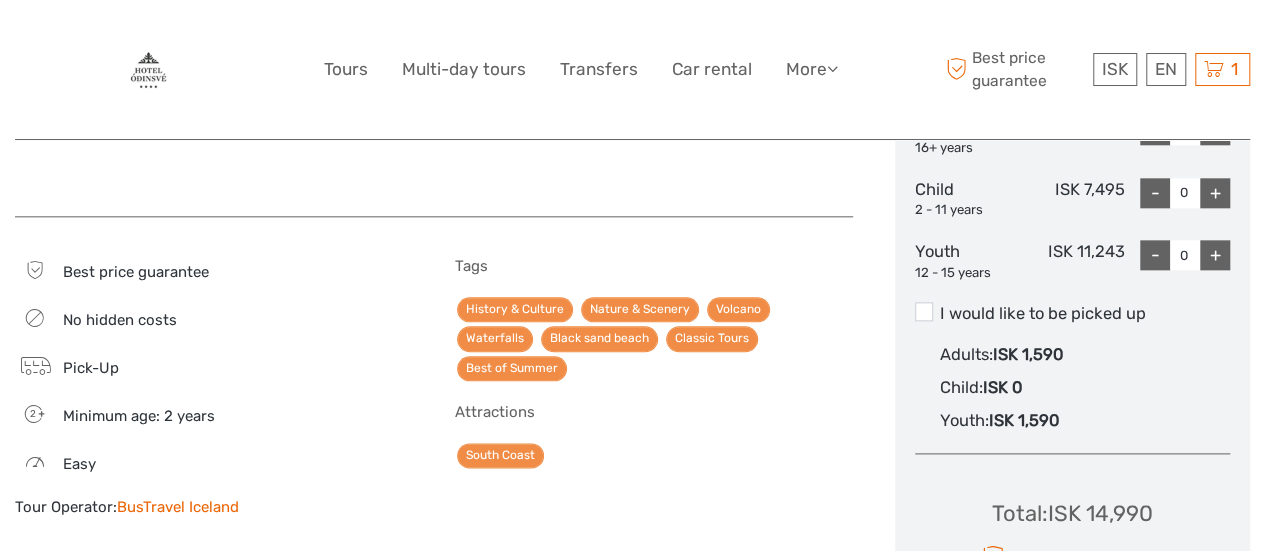 scroll, scrollTop: 1045, scrollLeft: 0, axis: vertical 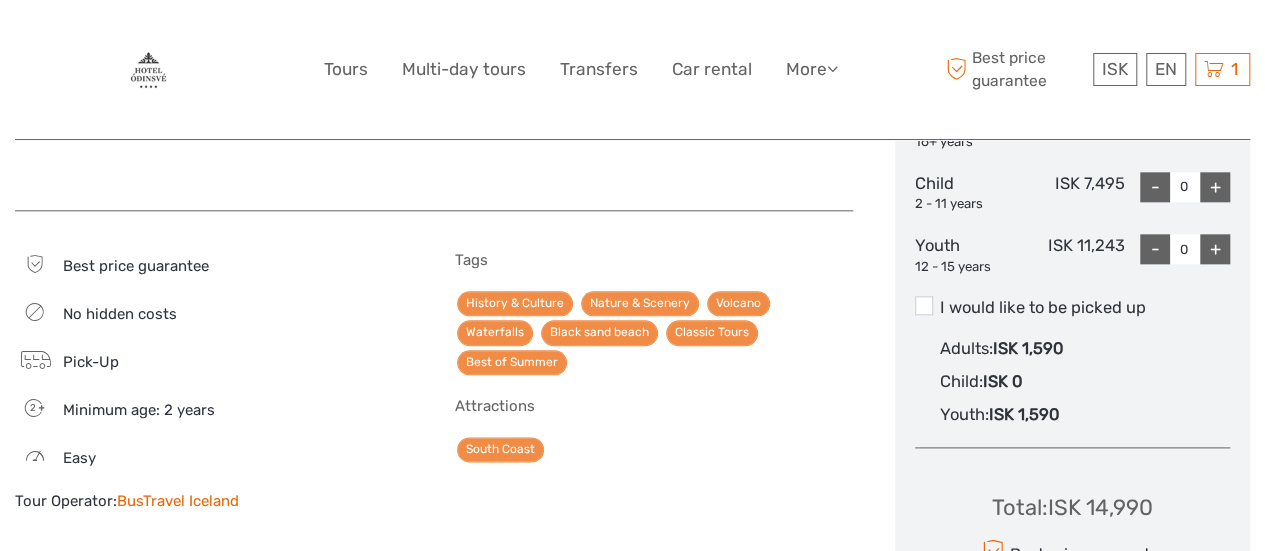 click on "ISK
ISK
€
$
£
EN
English
Español
Deutsch
Tours
Multi-day tours
Transfers
Car rental
More
Food & drink
Travel Articles
Food & drink
Travel Articles
Best price guarantee
Best price guarantee
ISK
ISK
€
$
£
EN
English
Español
Deutsch
1
Items" at bounding box center (632, 69) 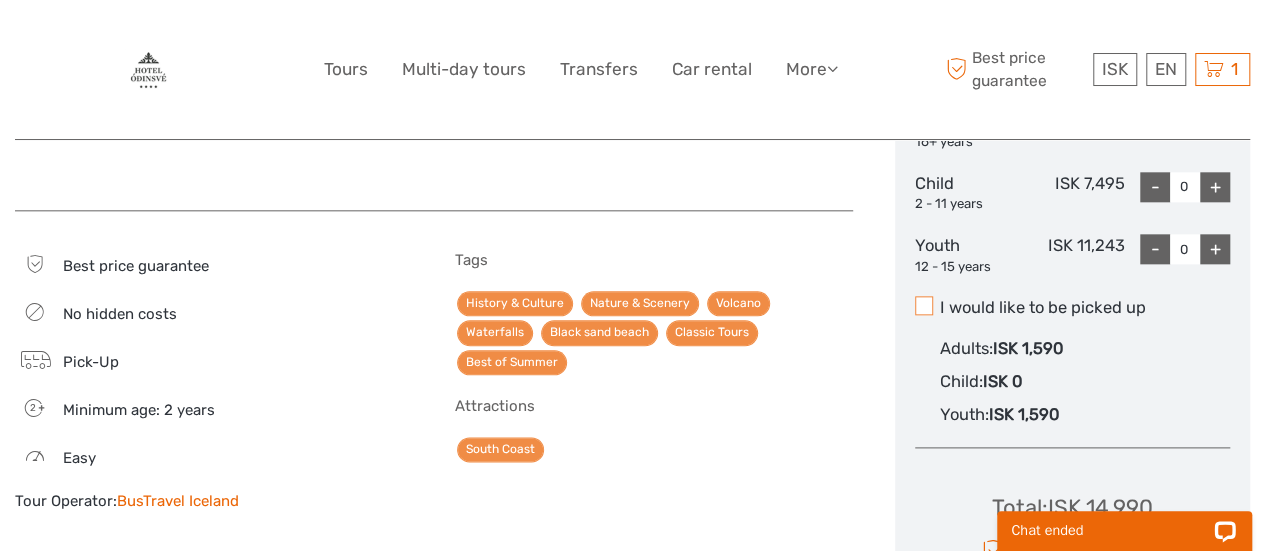 click at bounding box center (924, 305) 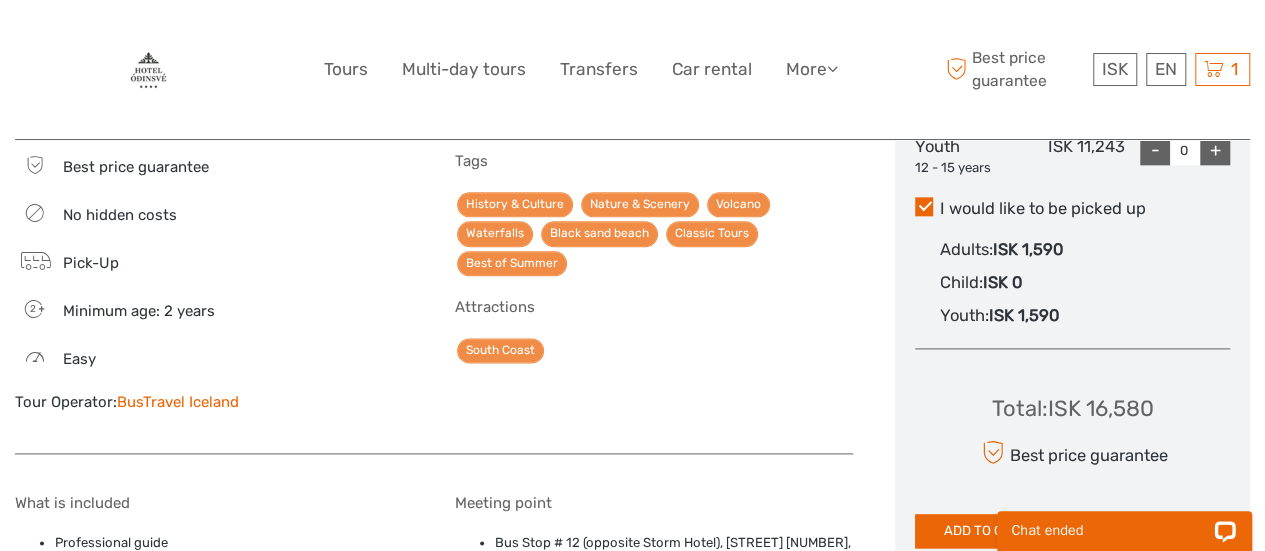 scroll, scrollTop: 1144, scrollLeft: 0, axis: vertical 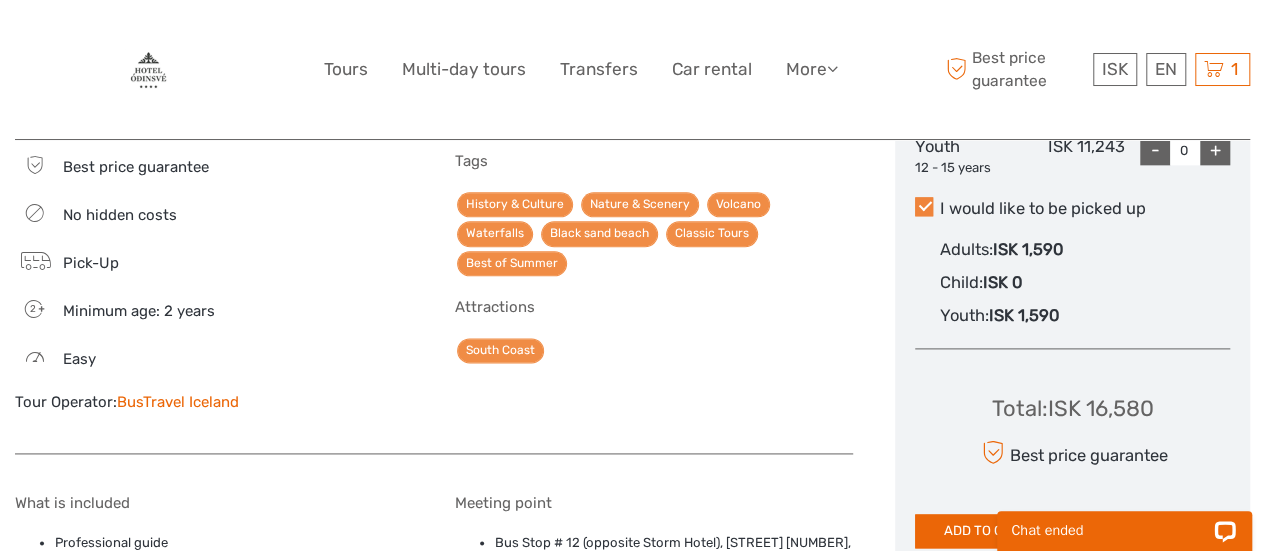 click at bounding box center (924, 206) 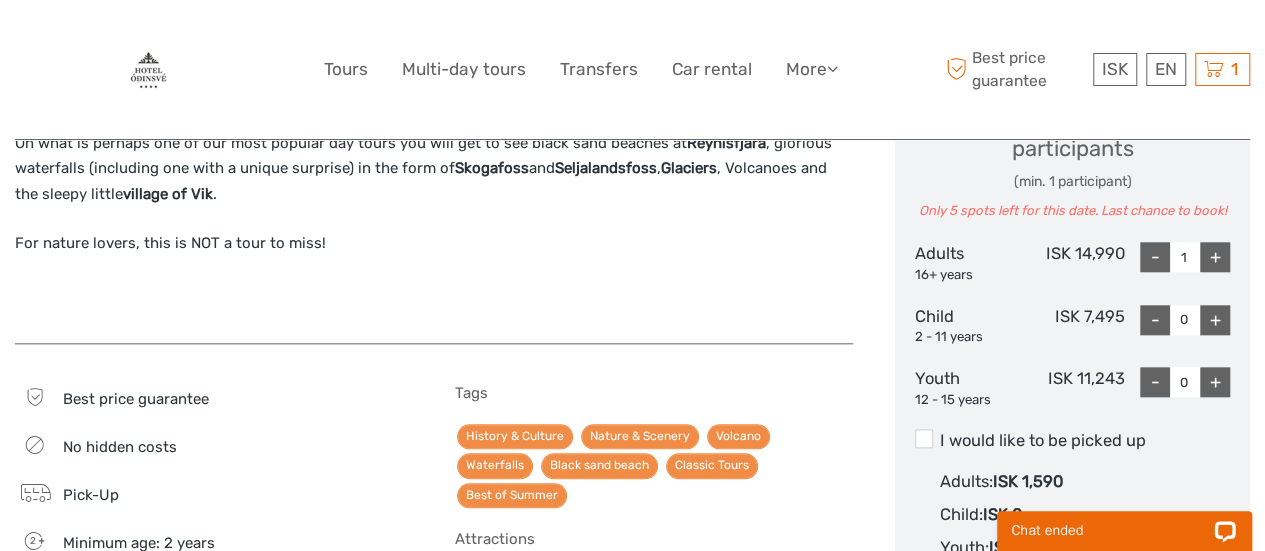 scroll, scrollTop: 911, scrollLeft: 0, axis: vertical 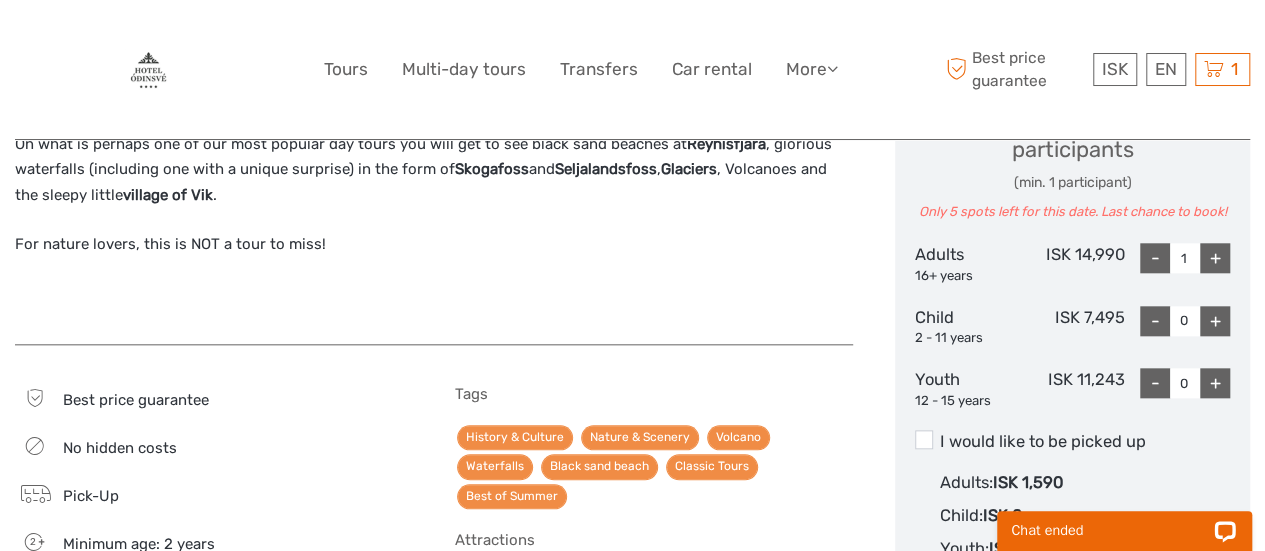 click on "+" at bounding box center (1215, 258) 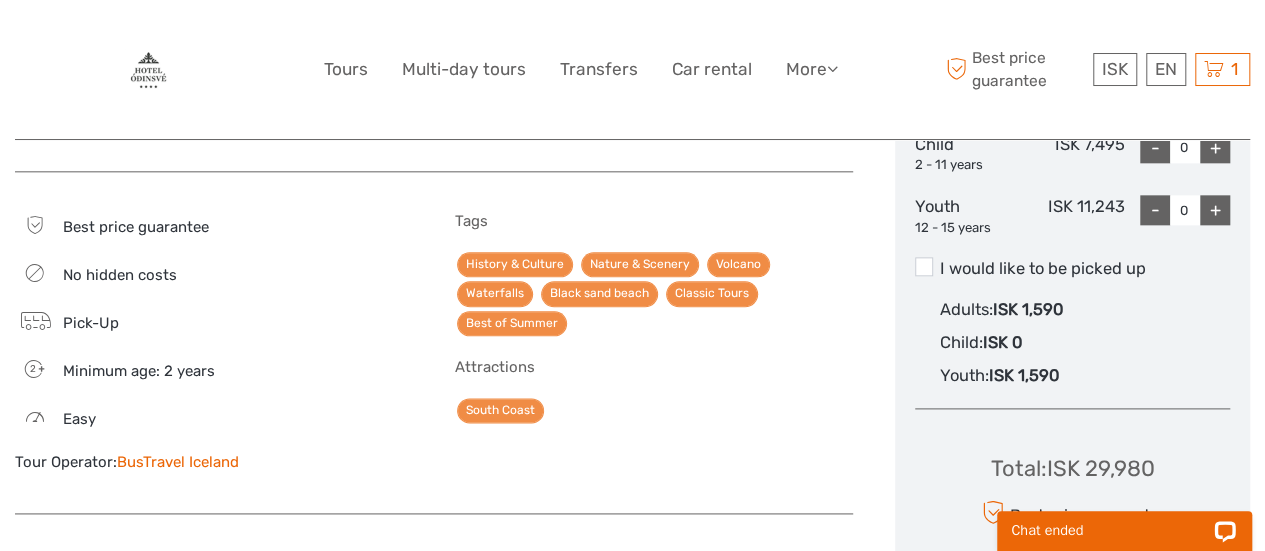 scroll, scrollTop: 1087, scrollLeft: 0, axis: vertical 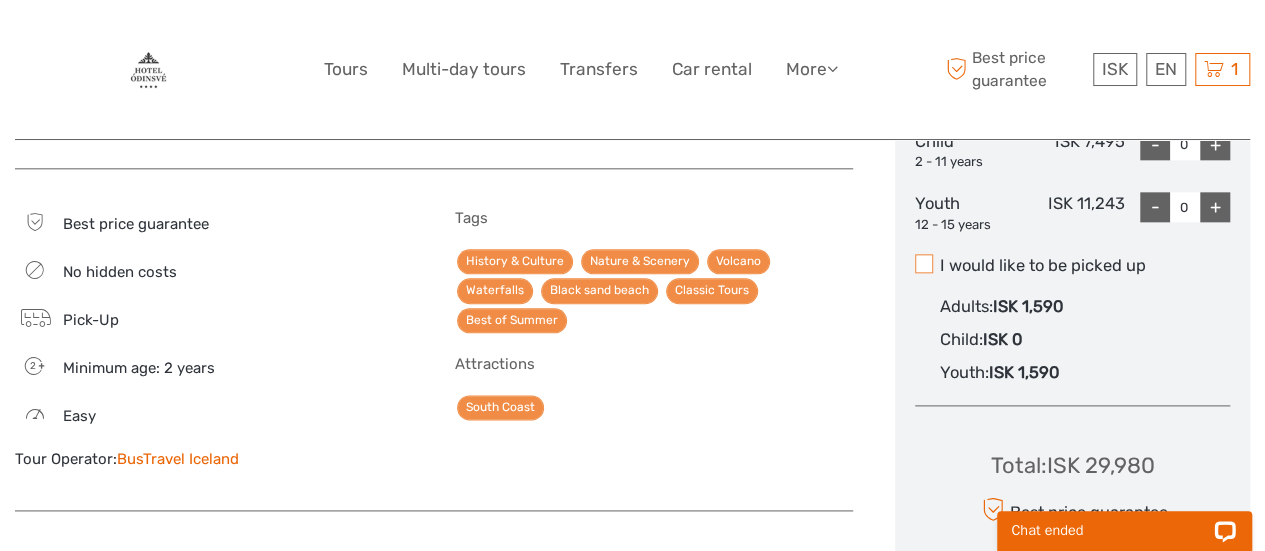 click at bounding box center [924, 263] 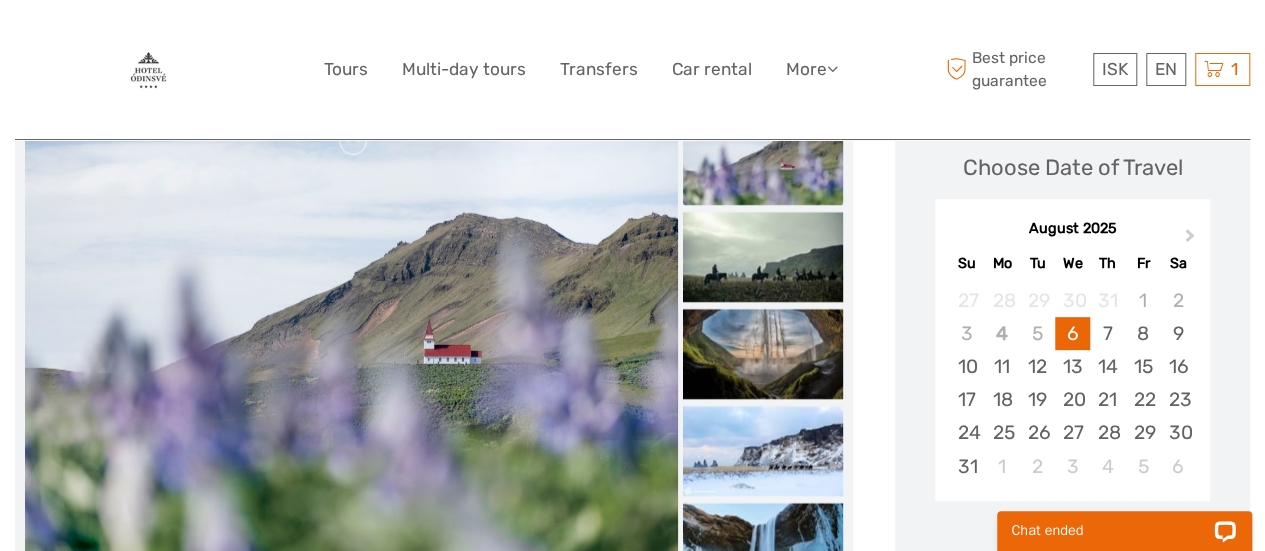 scroll, scrollTop: 294, scrollLeft: 0, axis: vertical 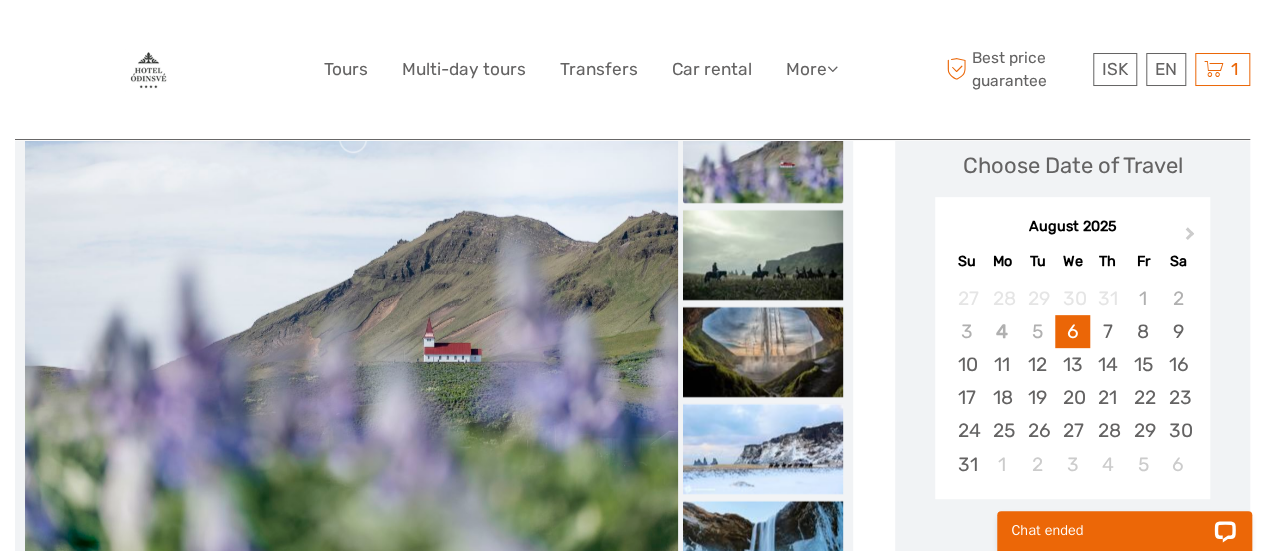 click on "Next Month" at bounding box center (1190, 237) 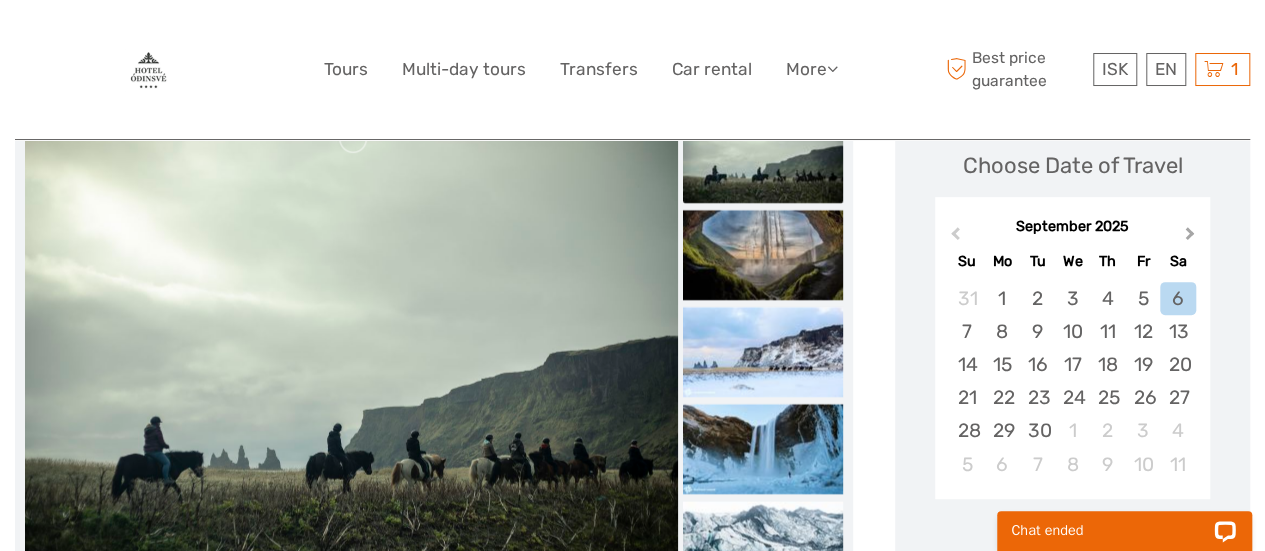 click on "Next Month" at bounding box center (1190, 237) 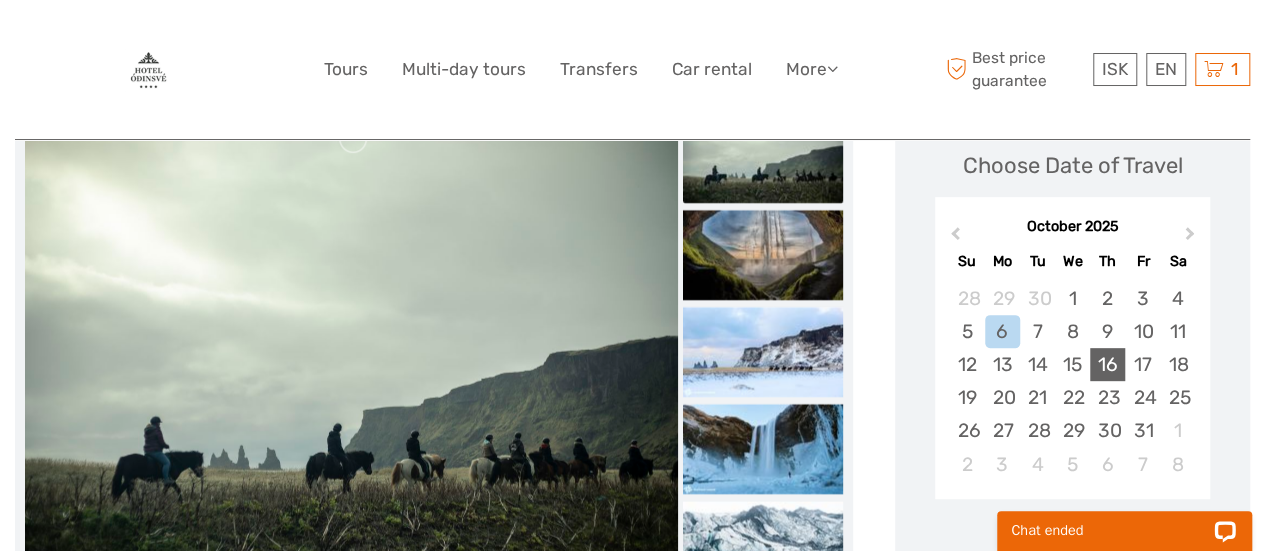 click on "16" at bounding box center [1107, 364] 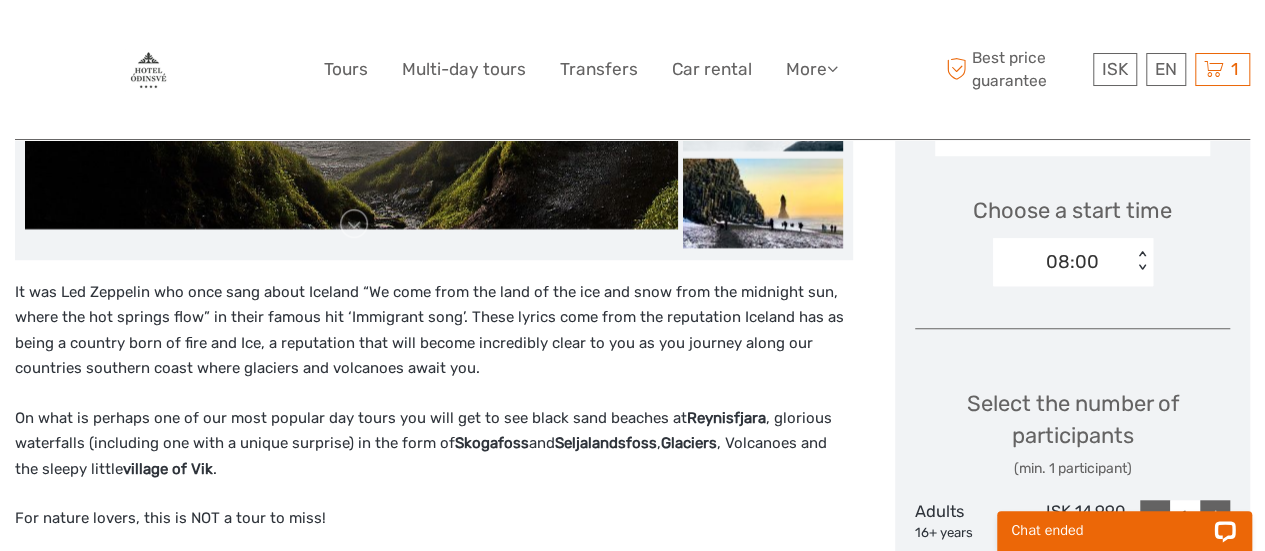 scroll, scrollTop: 650, scrollLeft: 0, axis: vertical 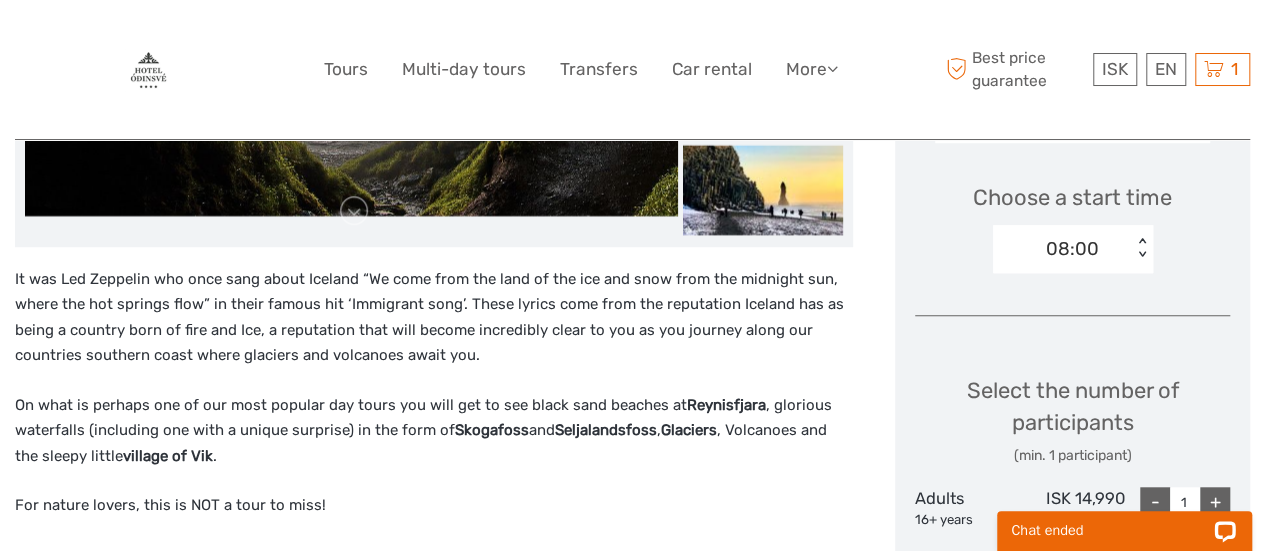 click on "It was Led Zeppelin who once sang about Iceland “We come from the land of the ice and snow from the midnight sun, where the hot springs flow” in their famous hit ‘Immigrant song’. These lyrics come from the reputation Iceland has as being a country born of fire and Ice, a reputation that will become incredibly clear to you as you journey along our countries southern coast where glaciers and volcanoes await you. On what is perhaps one of our most popular day tours you will get to see black sand beaches at  Reynisfjara , glorious waterfalls (including one with a unique surprise) in the form of  Skogafoss  and  Seljalandsfoss ,  Glaciers , Volcanoes and the sleepy little  village of Vik .  For nature lovers, this is NOT a tour to miss!" at bounding box center (434, 426) 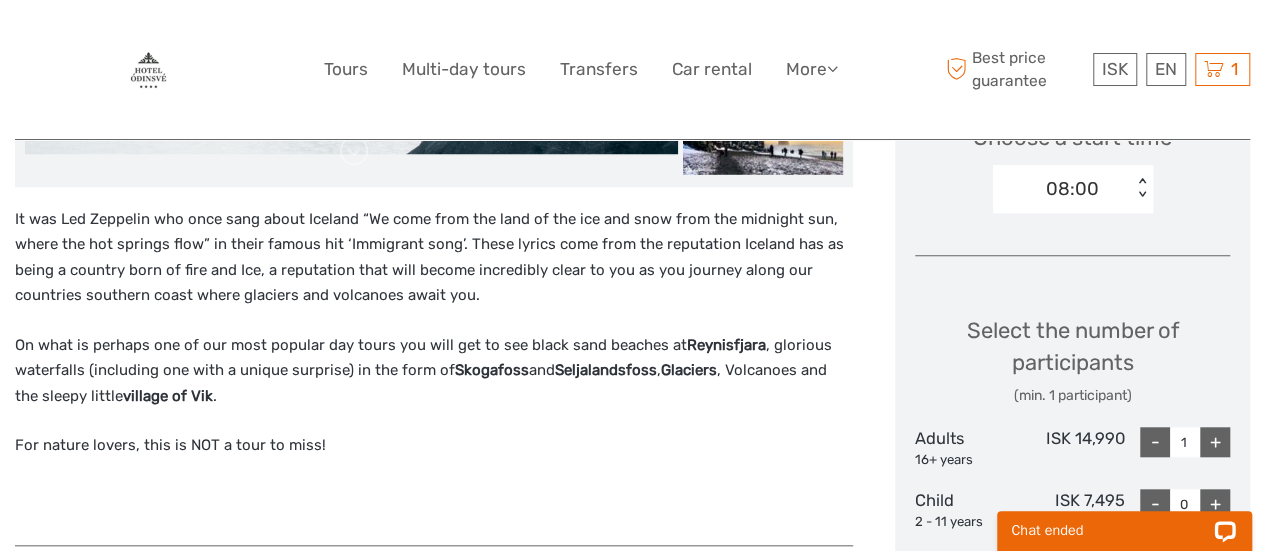 scroll, scrollTop: 708, scrollLeft: 0, axis: vertical 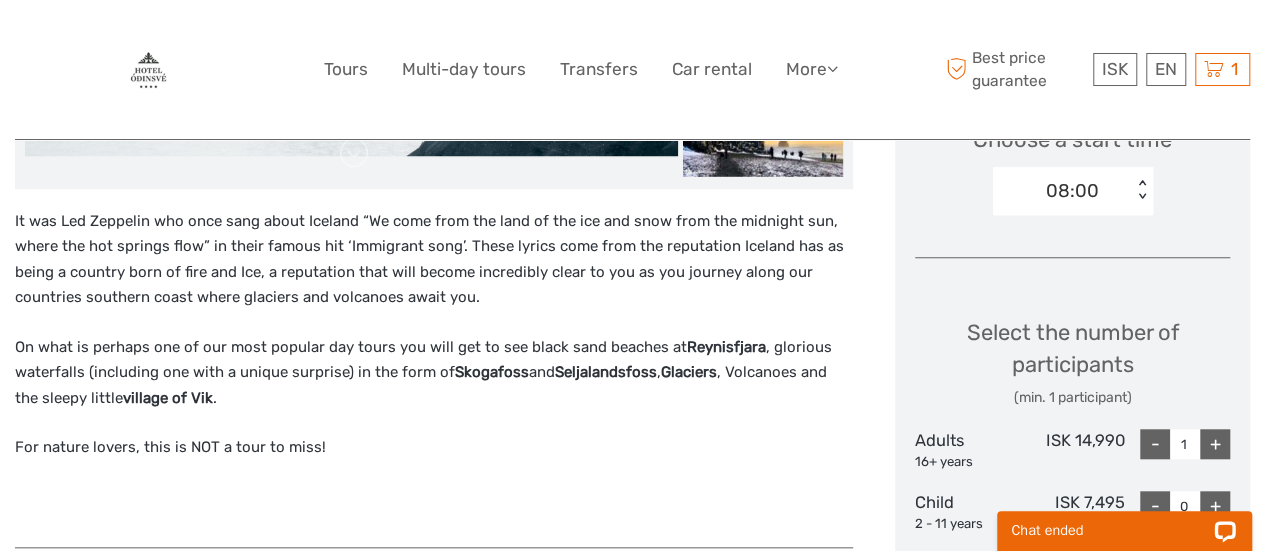 click on "+" at bounding box center [1215, 444] 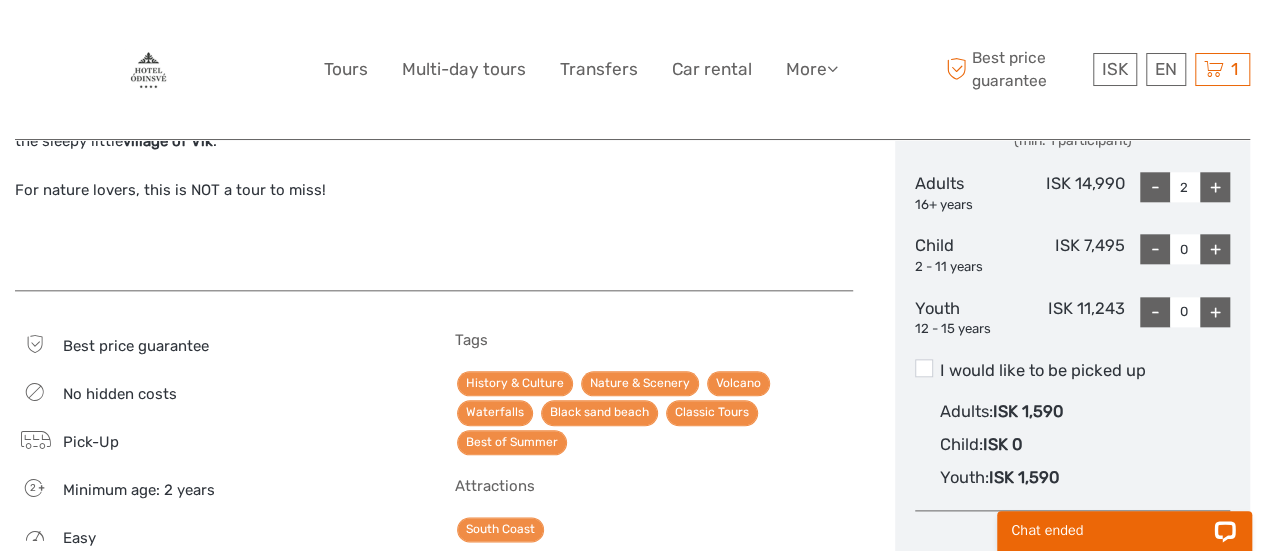 scroll, scrollTop: 966, scrollLeft: 0, axis: vertical 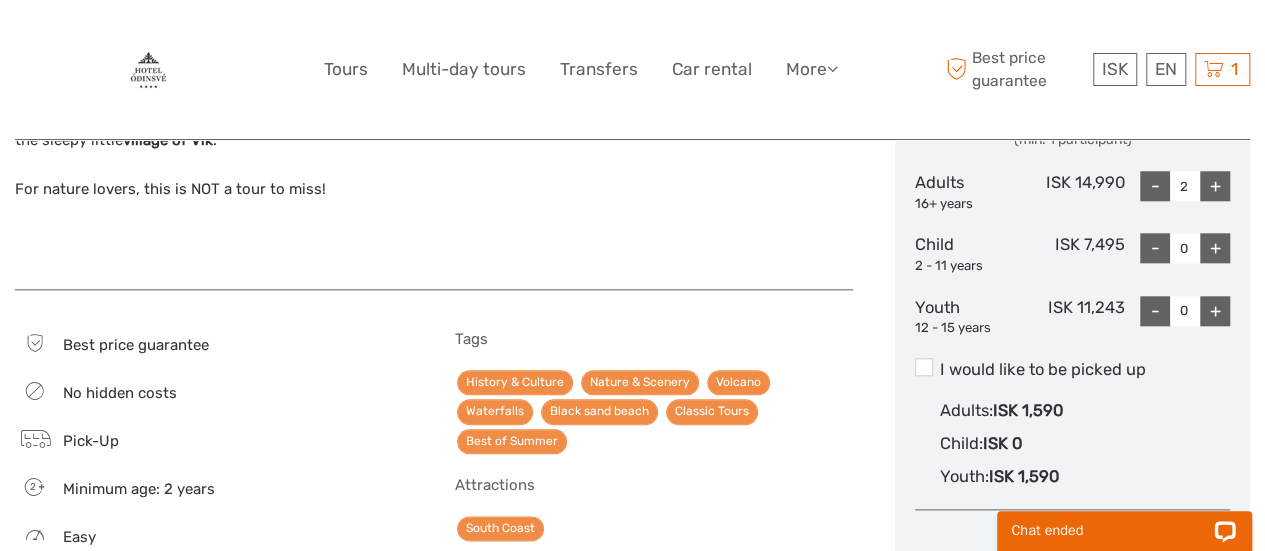 click at bounding box center (924, 367) 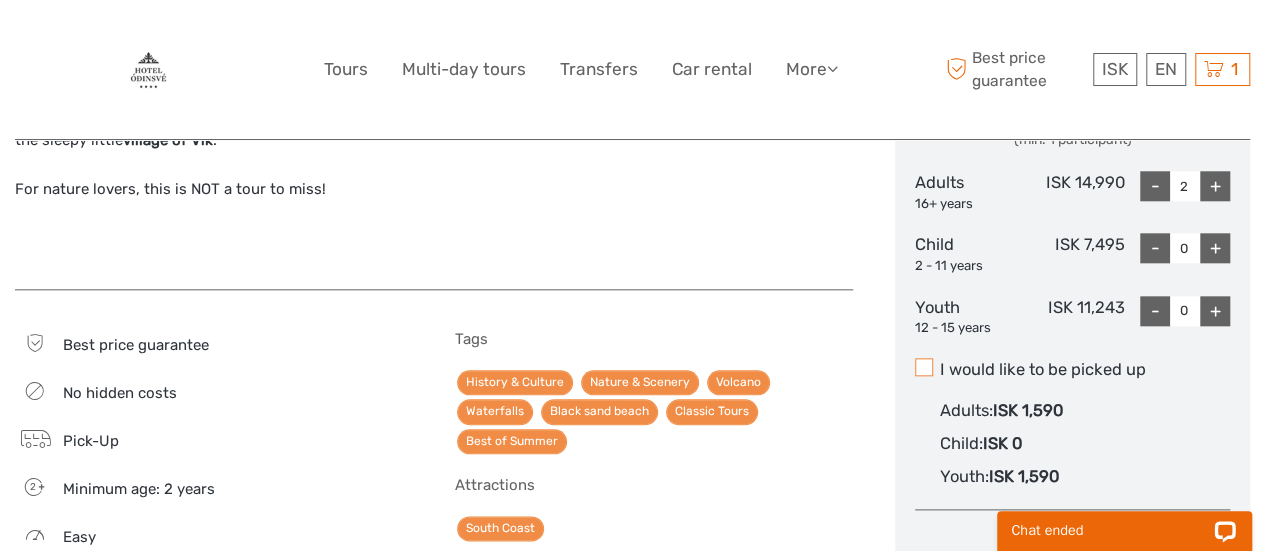 click on "I would like to be picked up" at bounding box center [940, 362] 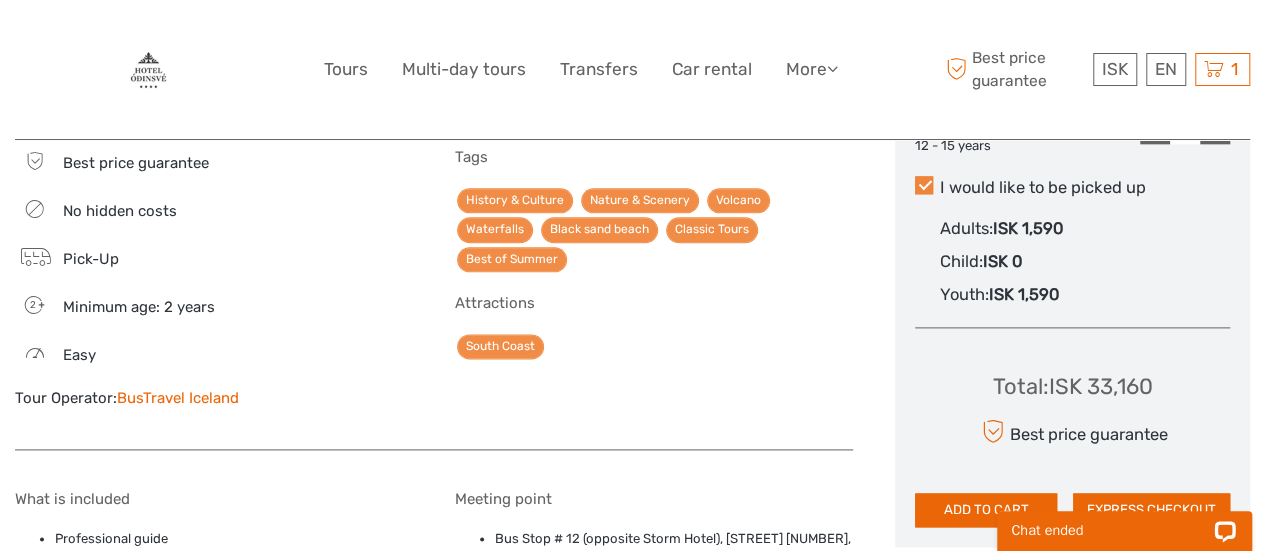 scroll, scrollTop: 1164, scrollLeft: 0, axis: vertical 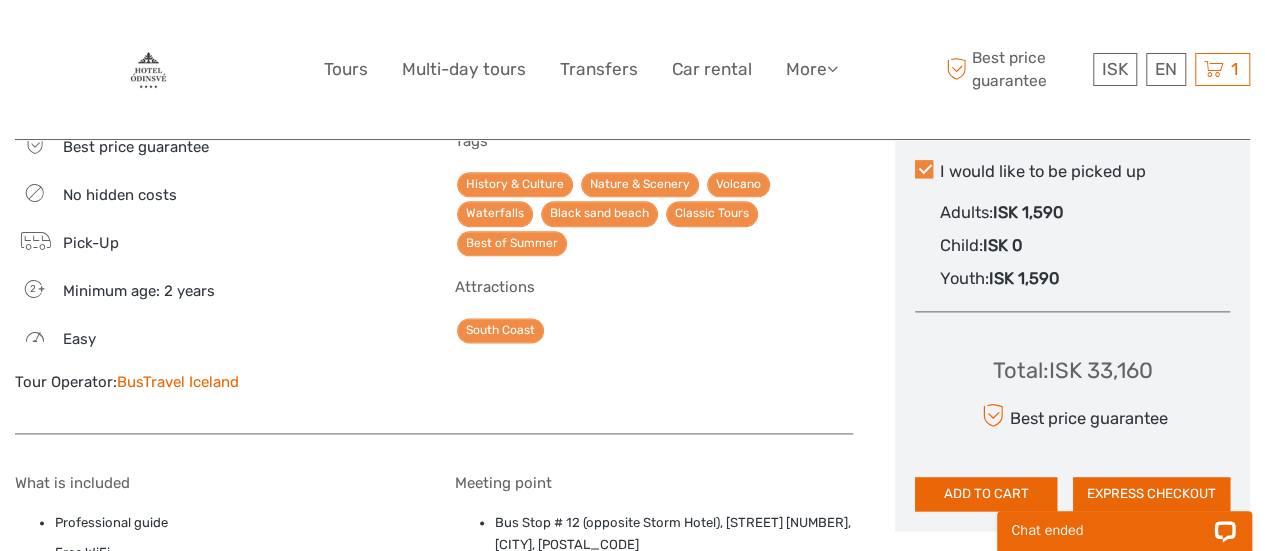 click on "Tags
History & Culture
Nature & Scenery
Volcano
Waterfalls
Black sand beach
Classic Tours
Best of Summer
Attractions
South Coast" at bounding box center (654, 272) 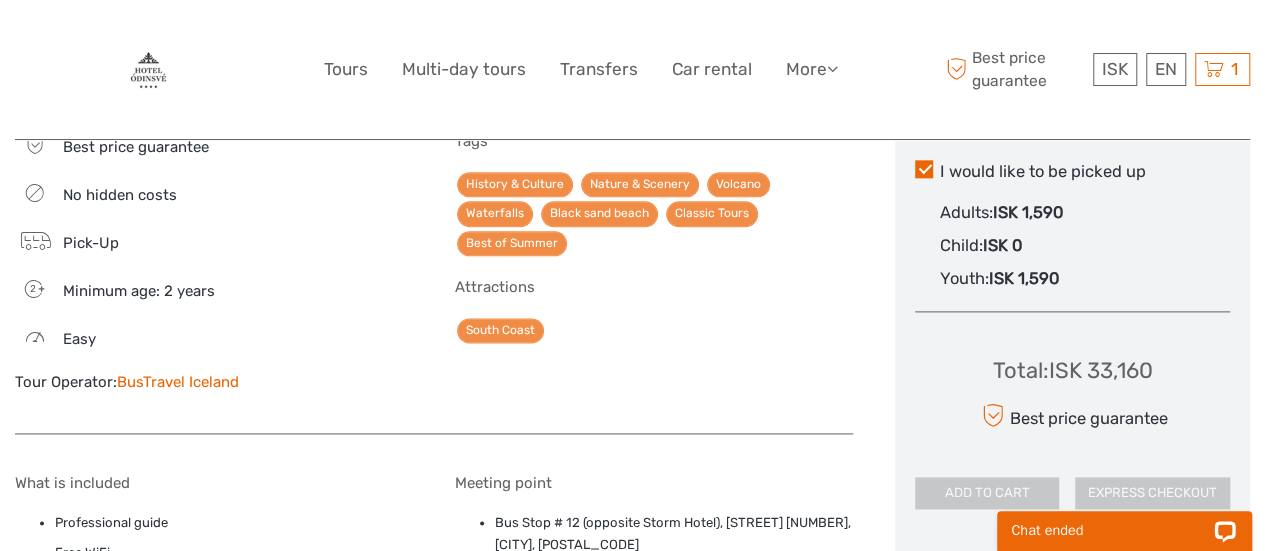 click on "Tags
History & Culture
Nature & Scenery
Volcano
Waterfalls
Black sand beach
Classic Tours
Best of Summer
Attractions
South Coast" at bounding box center (654, 272) 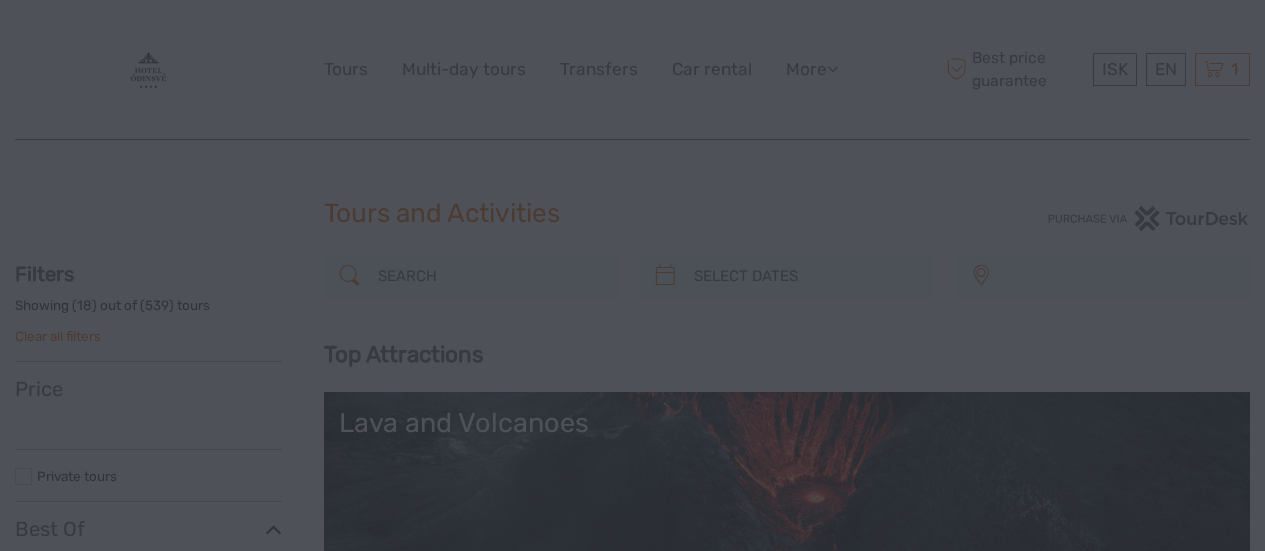 select 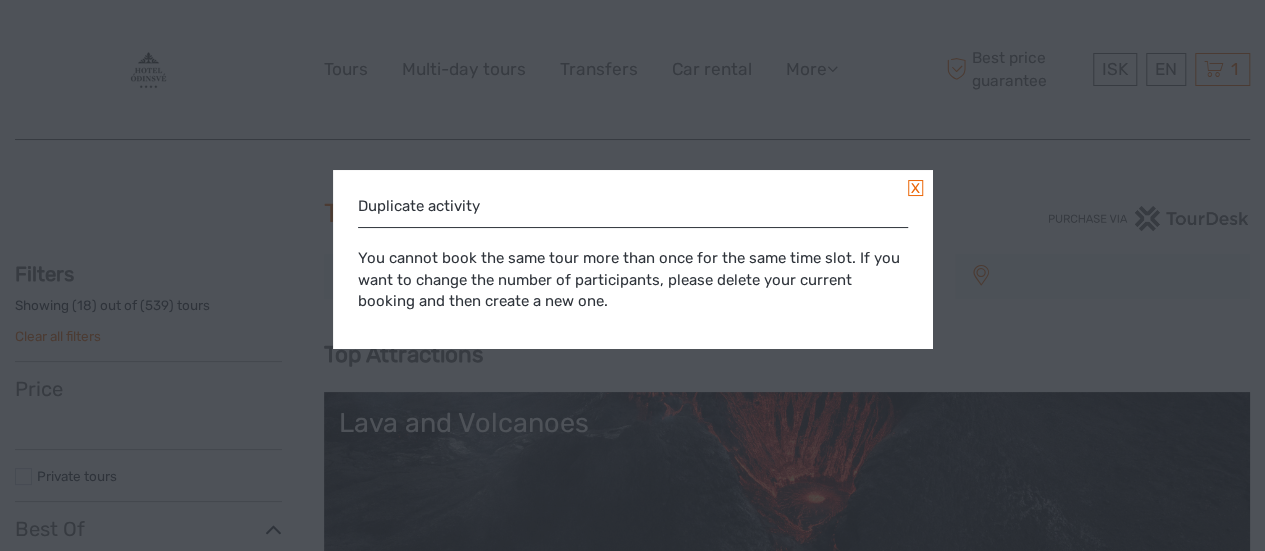 scroll, scrollTop: 0, scrollLeft: 0, axis: both 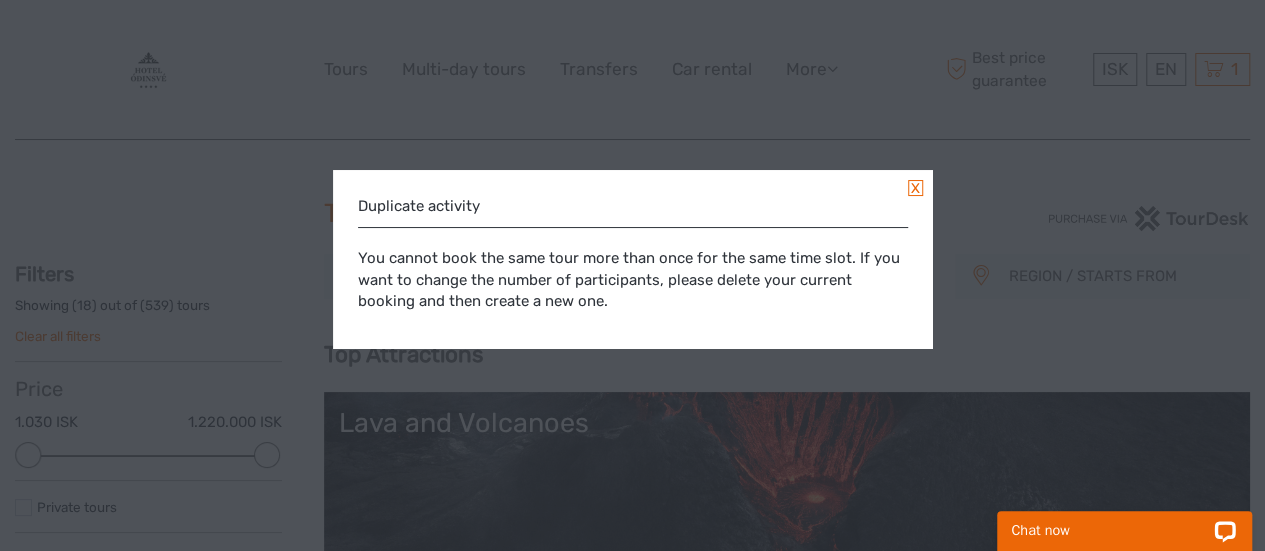 click at bounding box center [915, 188] 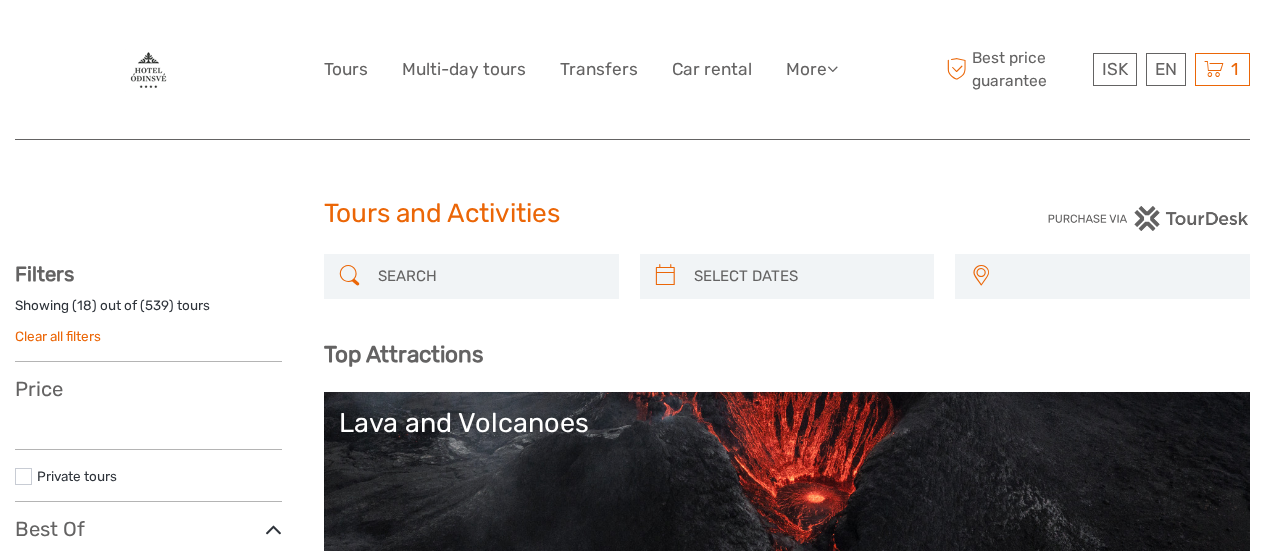 select 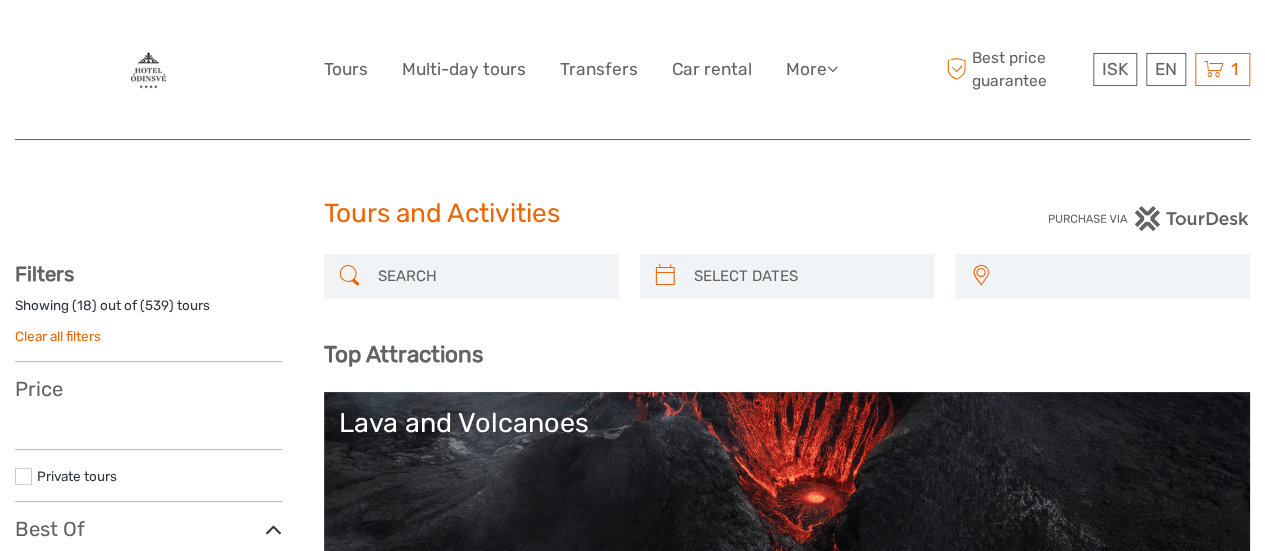 select 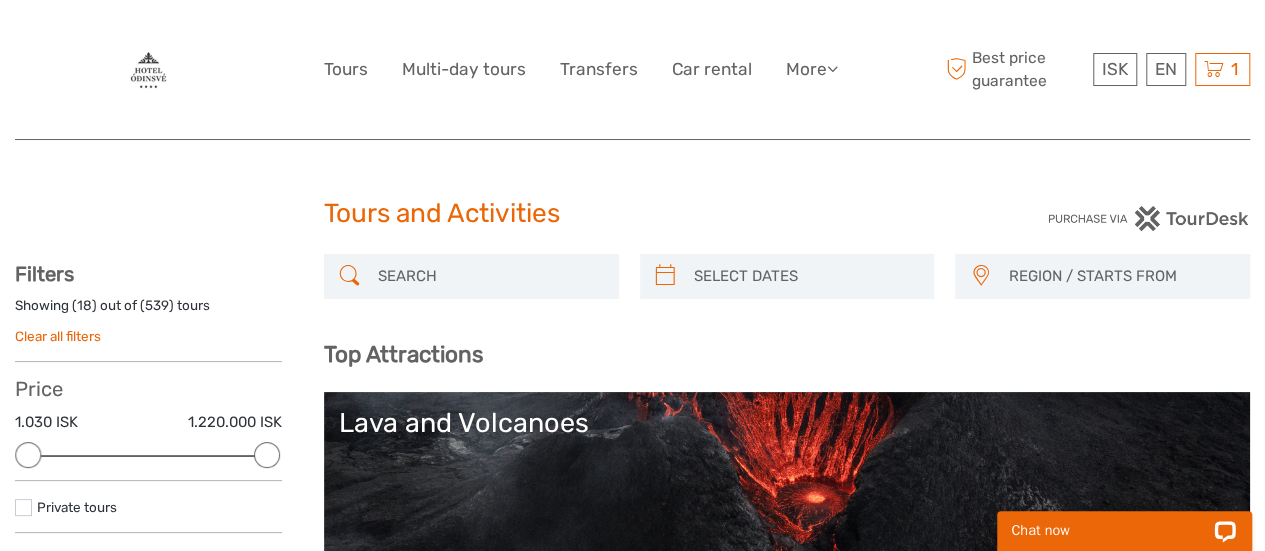 scroll, scrollTop: 0, scrollLeft: 0, axis: both 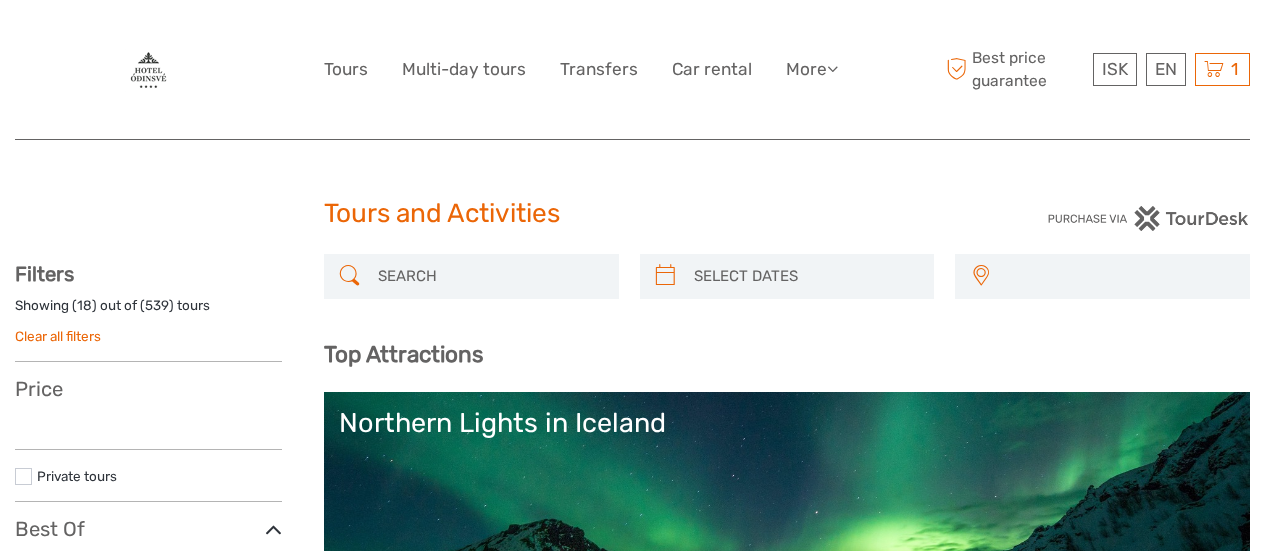 select 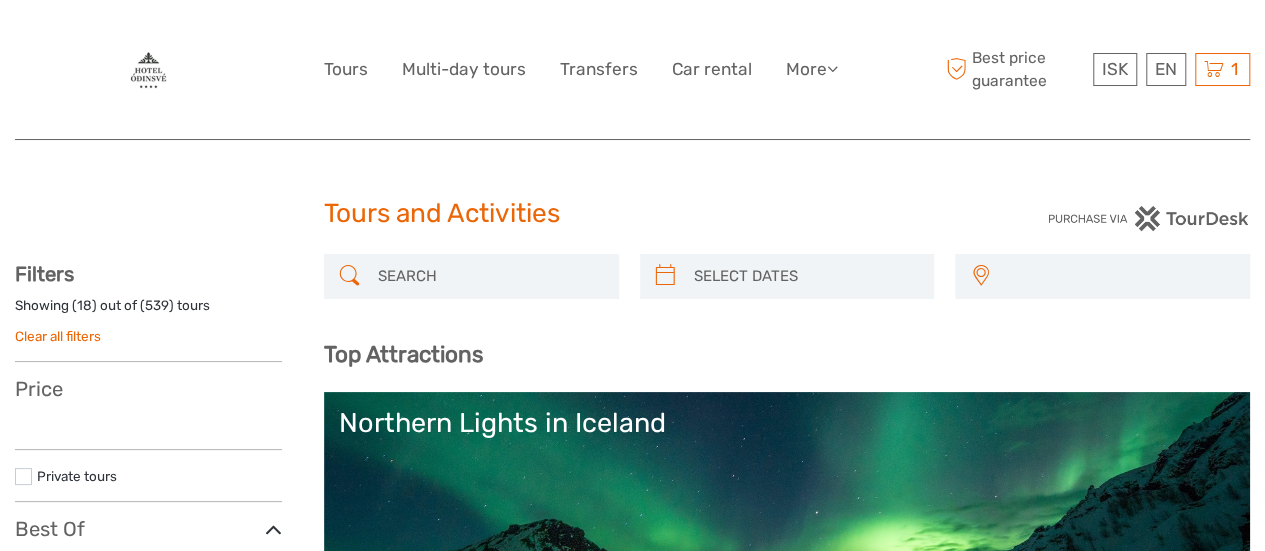 select 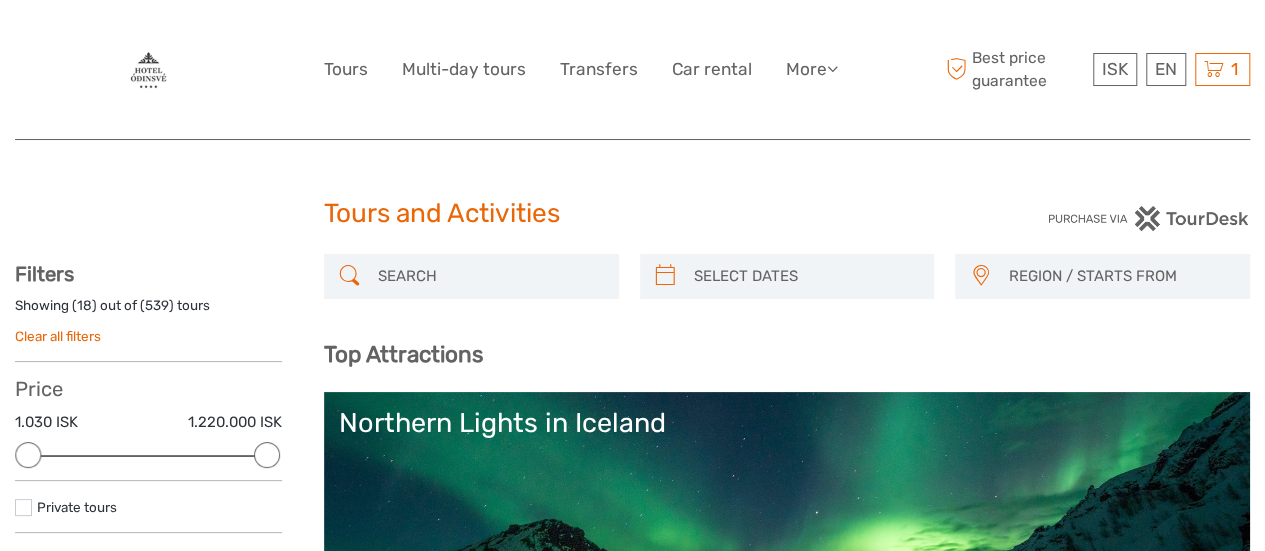 scroll, scrollTop: 0, scrollLeft: 0, axis: both 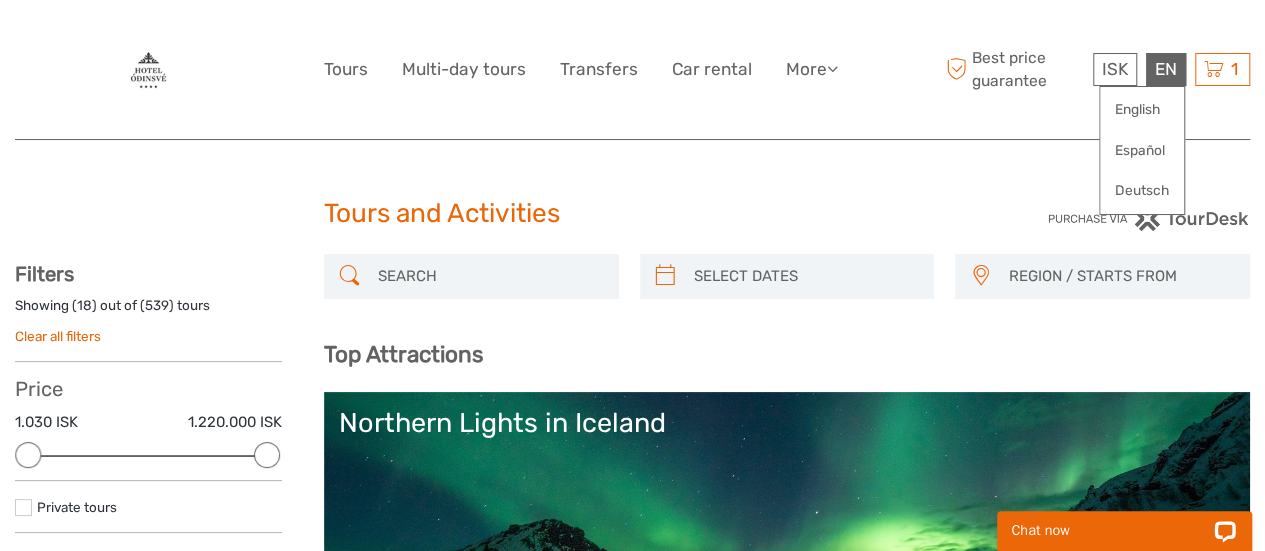 click on "EN
English
Español
Deutsch" at bounding box center (1166, 69) 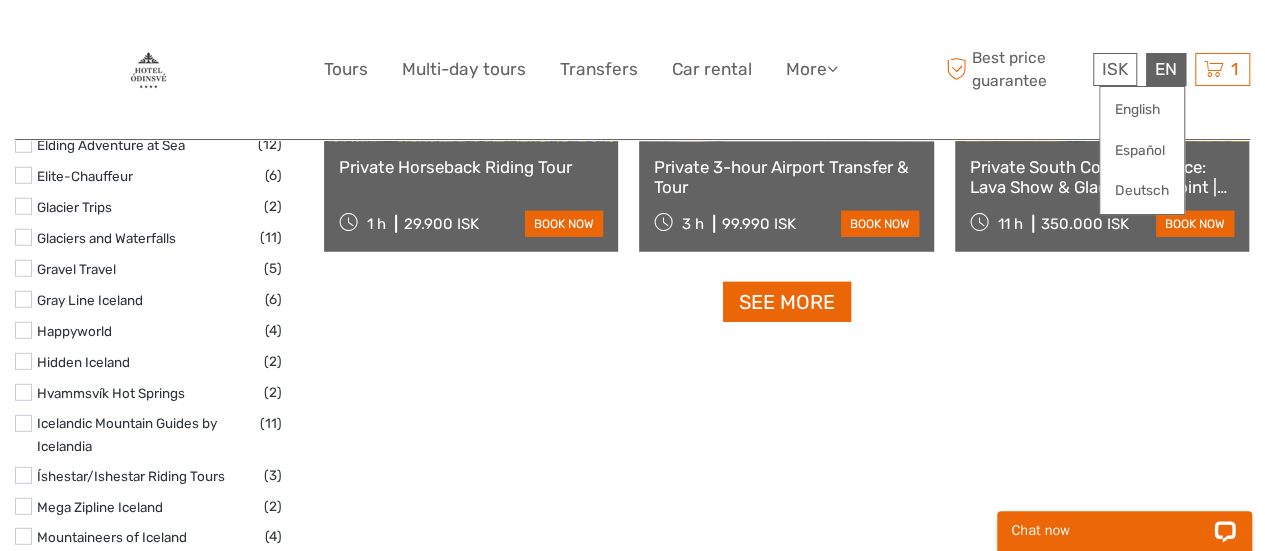scroll, scrollTop: 2660, scrollLeft: 0, axis: vertical 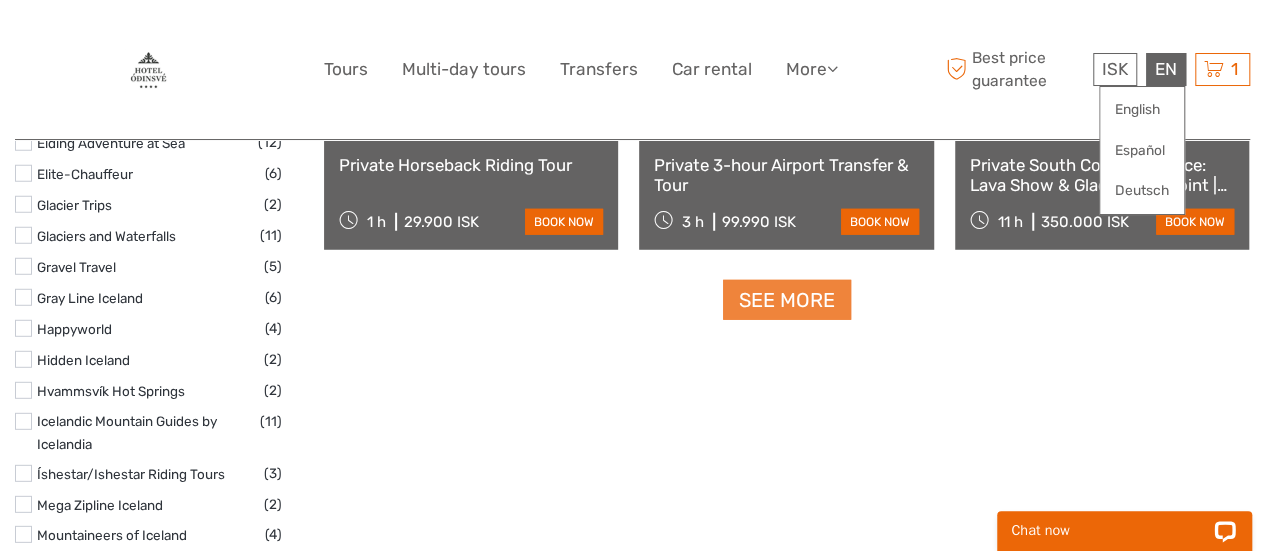 click on "See more" at bounding box center [787, 300] 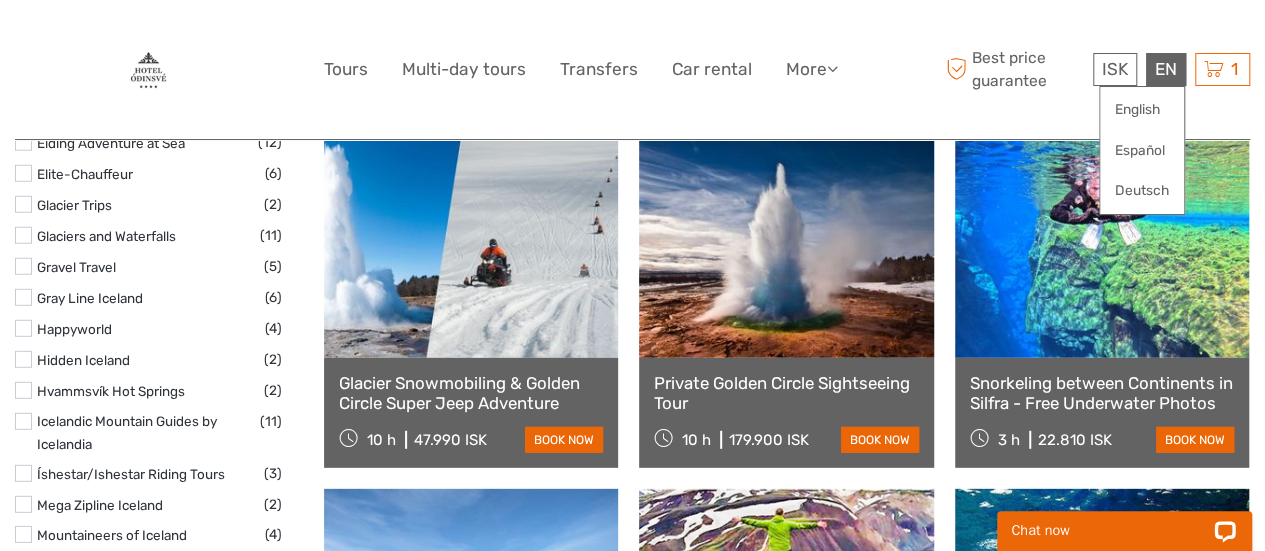 click at bounding box center [471, 248] 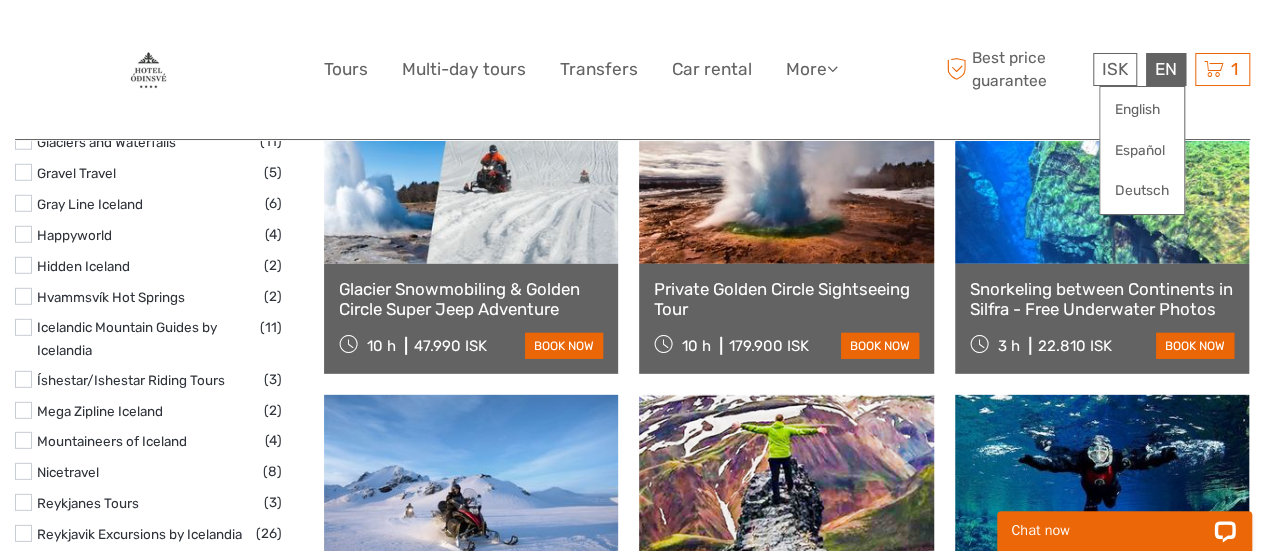 scroll, scrollTop: 2795, scrollLeft: 0, axis: vertical 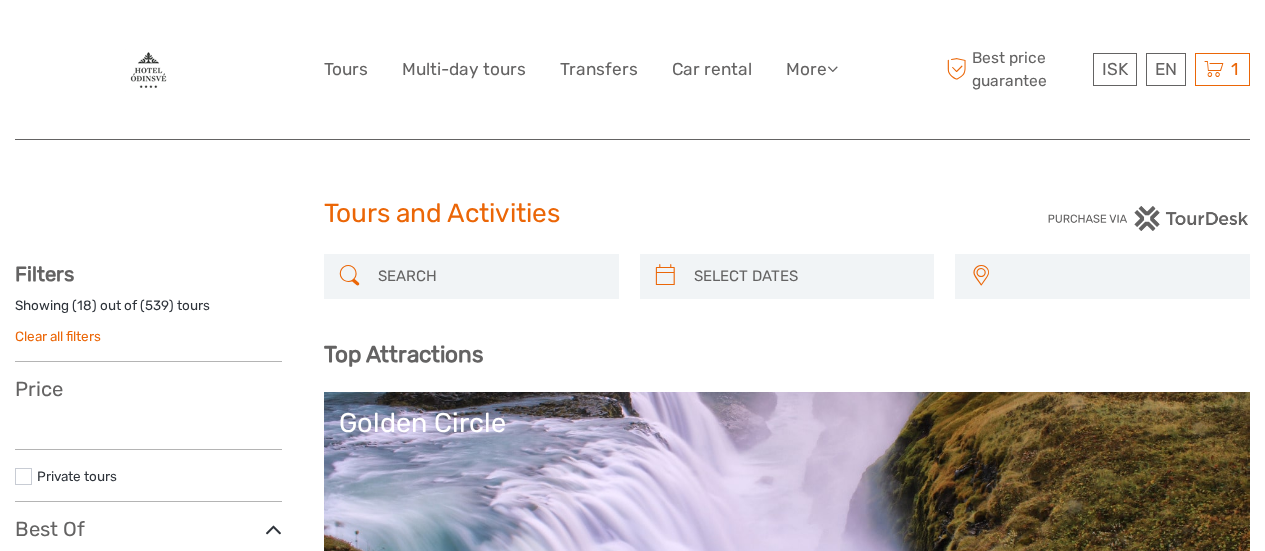 select 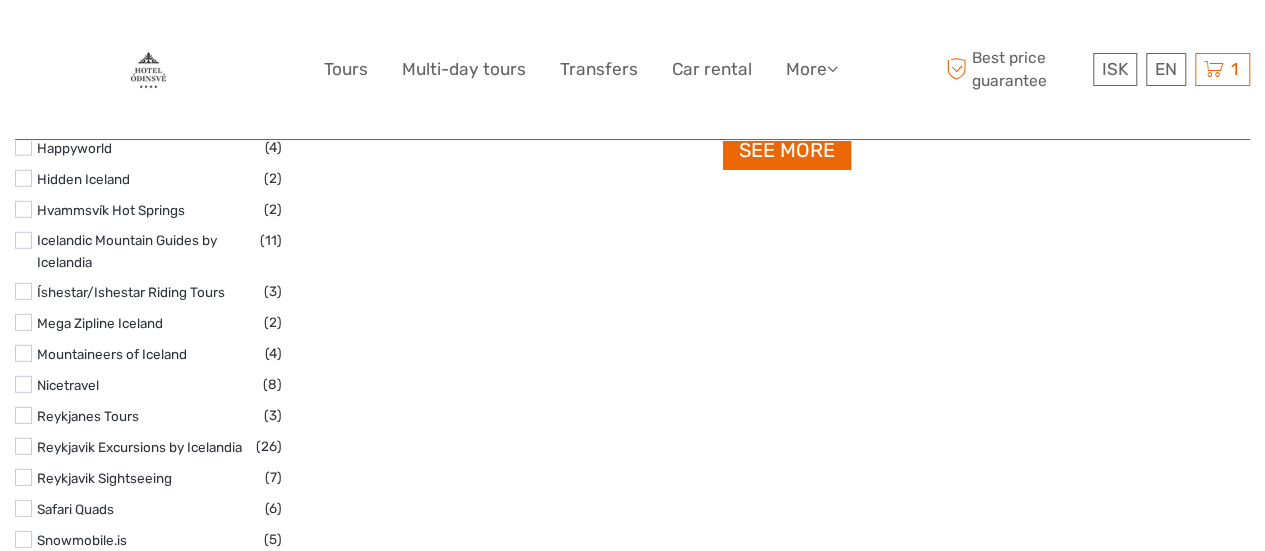 select 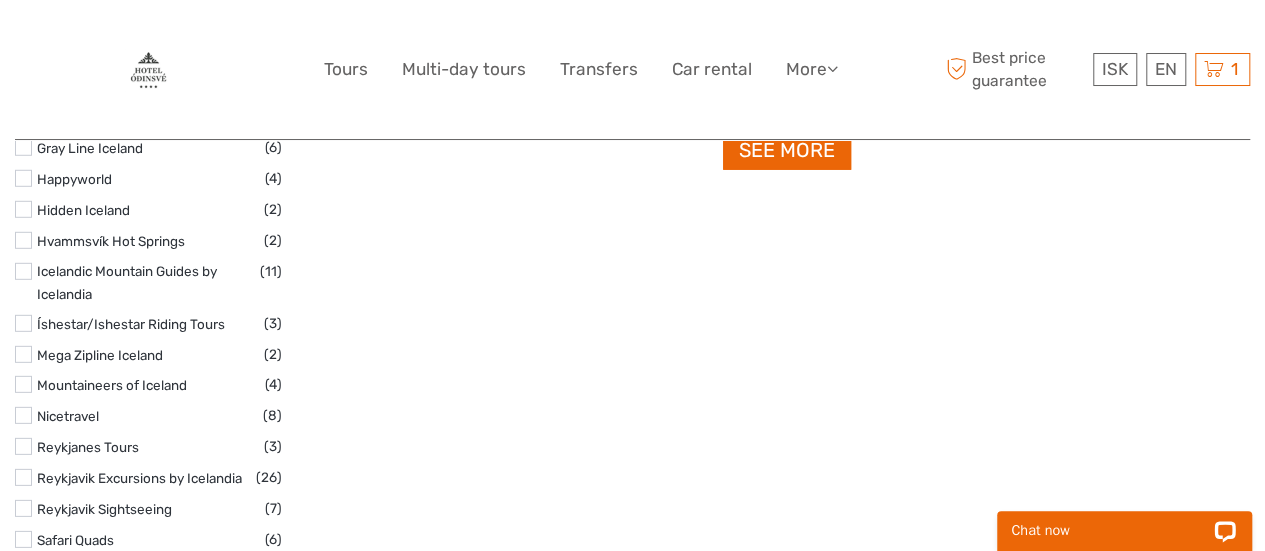 scroll, scrollTop: 0, scrollLeft: 0, axis: both 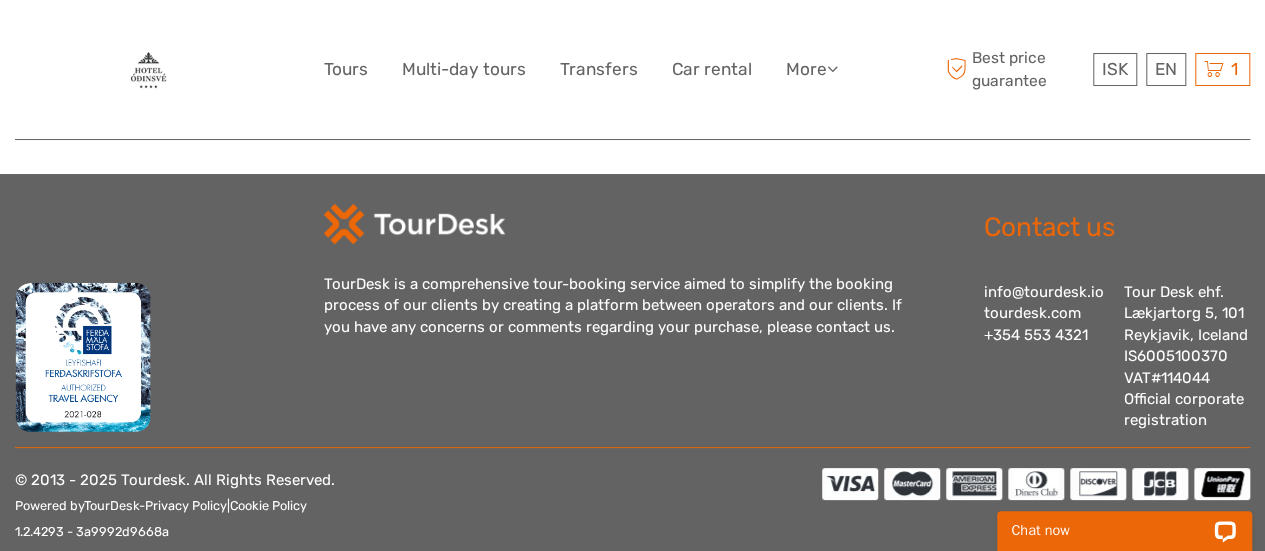 drag, startPoint x: 1086, startPoint y: 329, endPoint x: 980, endPoint y: 289, distance: 113.296074 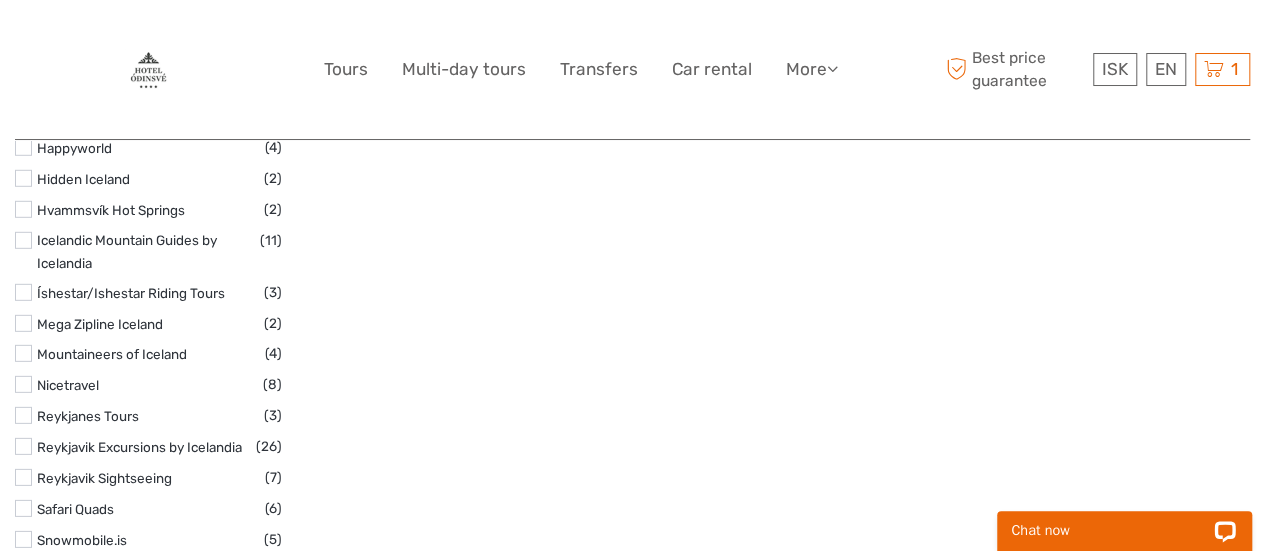 scroll, scrollTop: 2838, scrollLeft: 0, axis: vertical 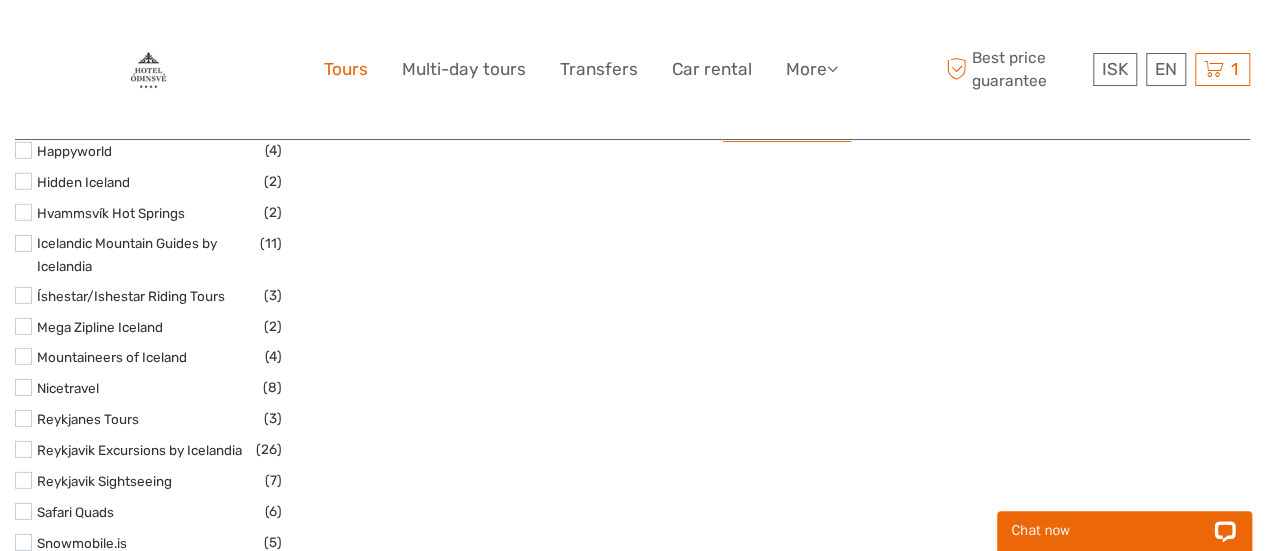 click on "Tours" at bounding box center (346, 69) 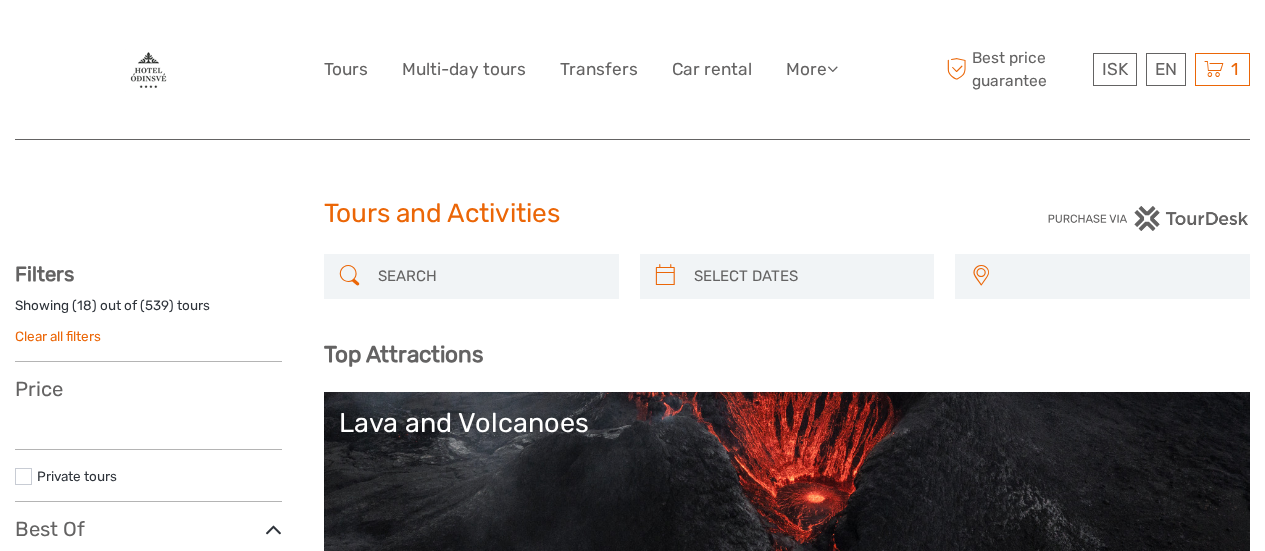 select 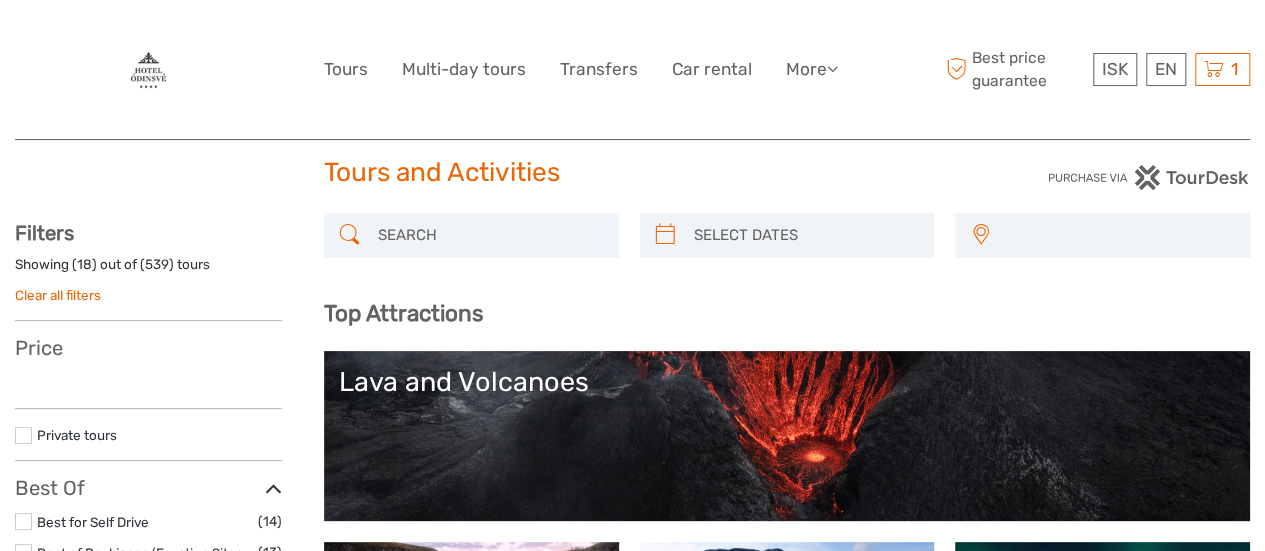 select 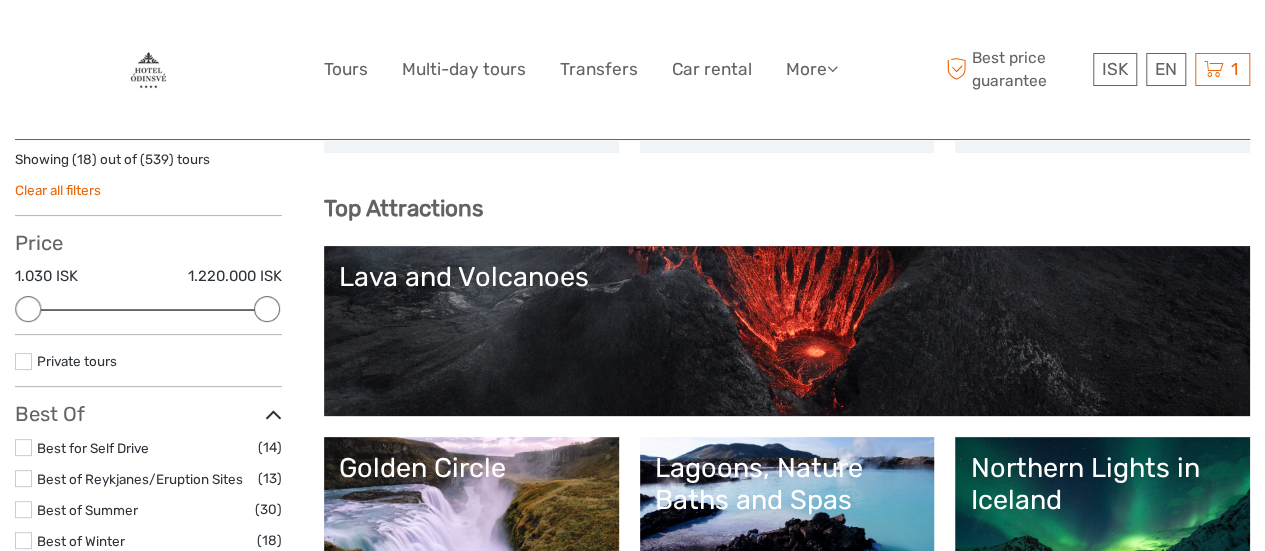 scroll, scrollTop: 0, scrollLeft: 0, axis: both 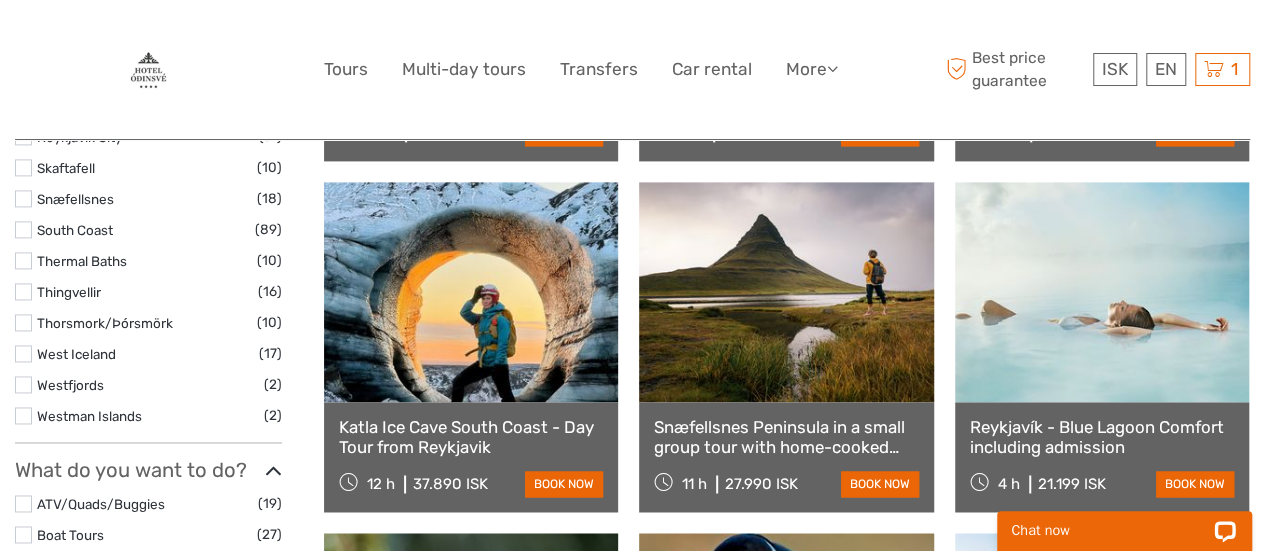 click on "Snæfellsnes Peninsula in a small group tour with home-cooked meal included" at bounding box center [786, 437] 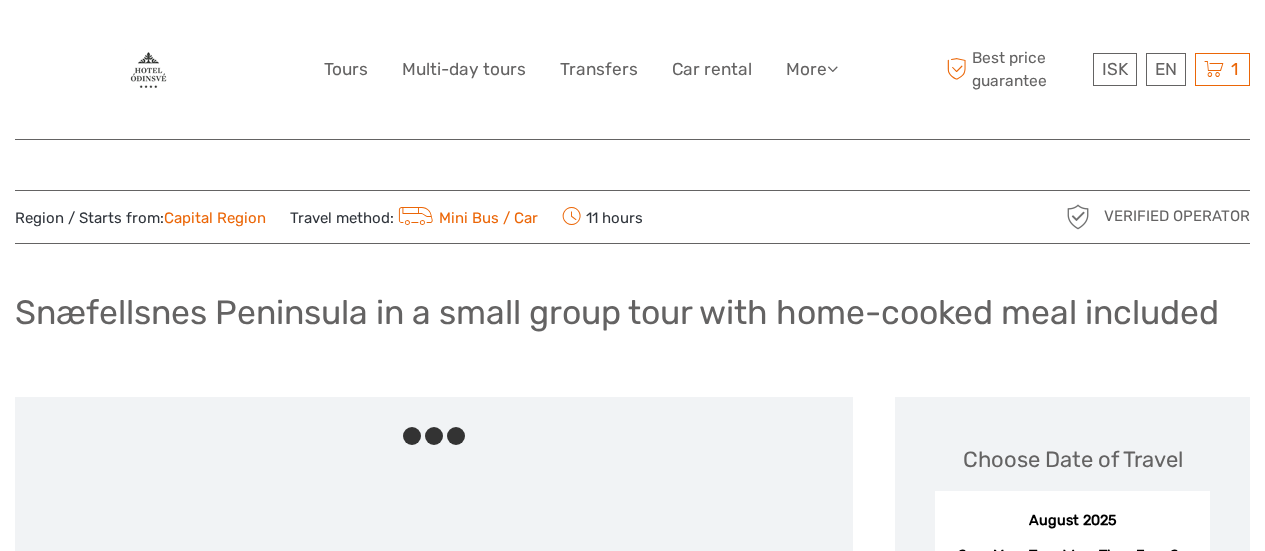 scroll, scrollTop: 0, scrollLeft: 0, axis: both 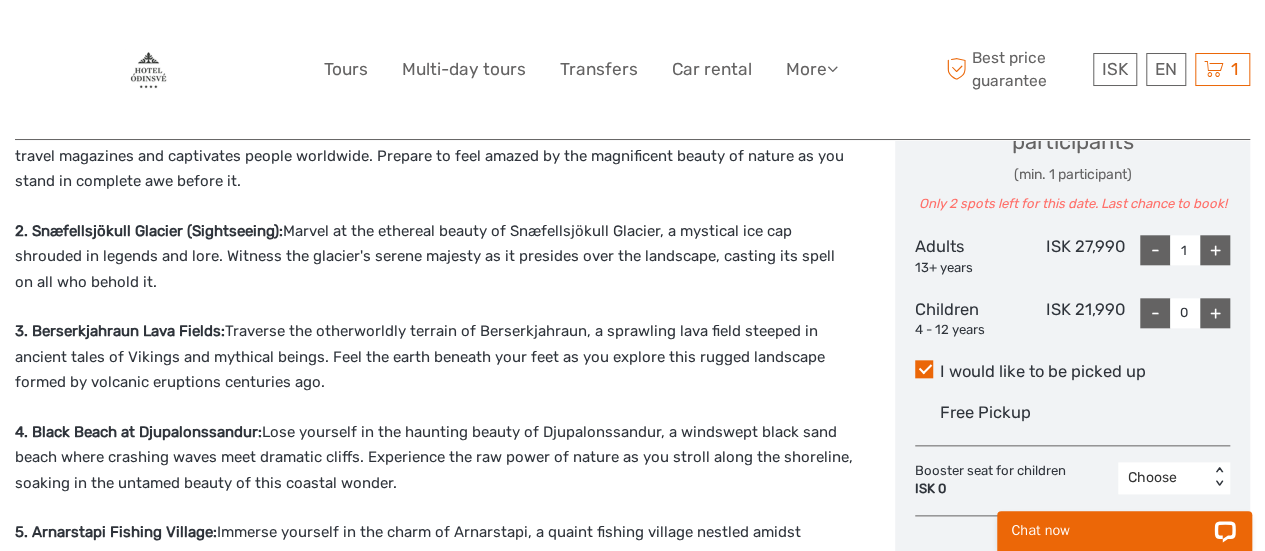 click on "+" at bounding box center (1215, 250) 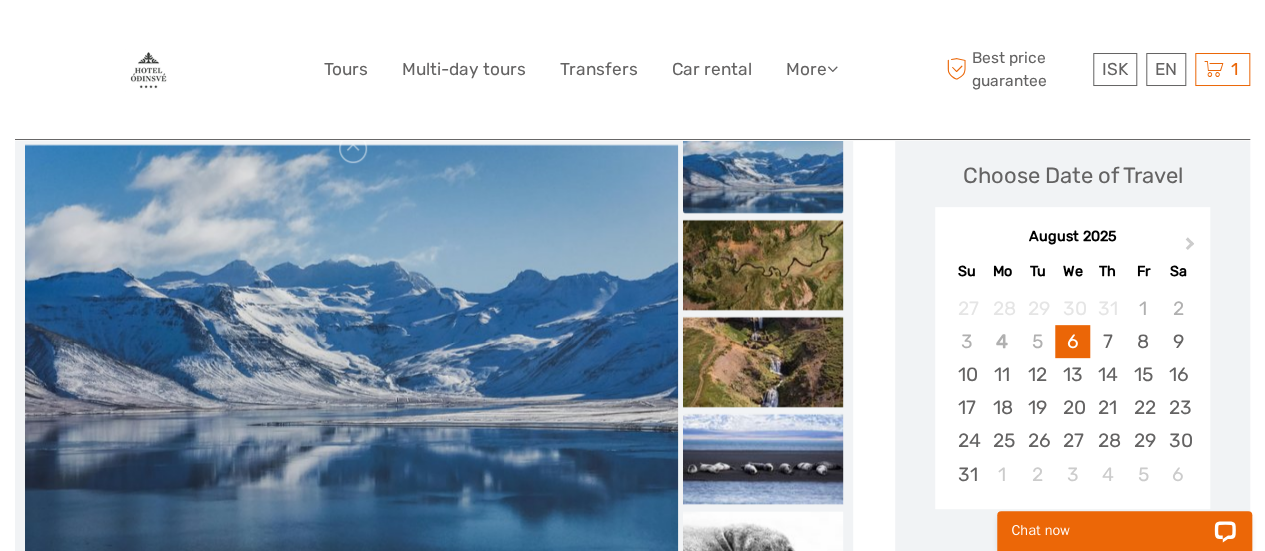 scroll, scrollTop: 283, scrollLeft: 0, axis: vertical 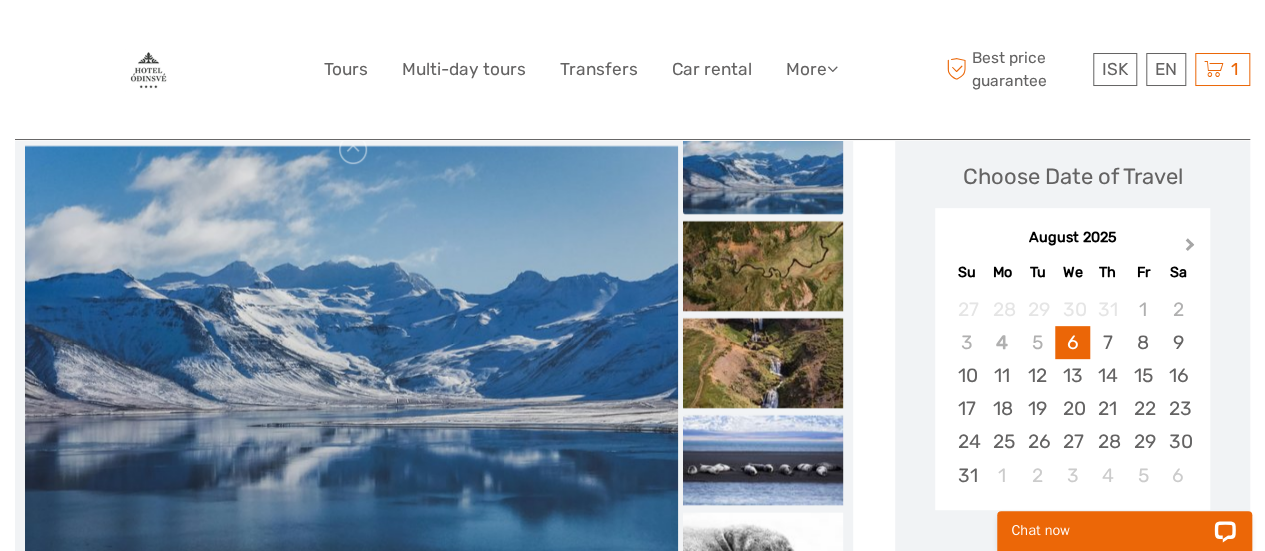 click on "Next Month" at bounding box center (1190, 248) 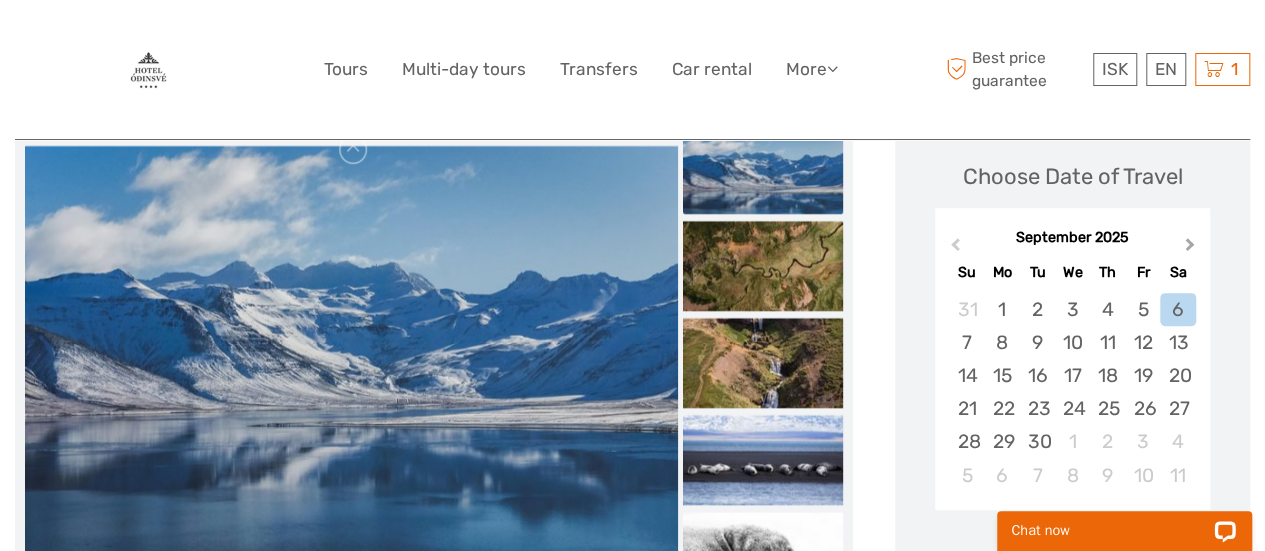 click on "Next Month" at bounding box center [1190, 248] 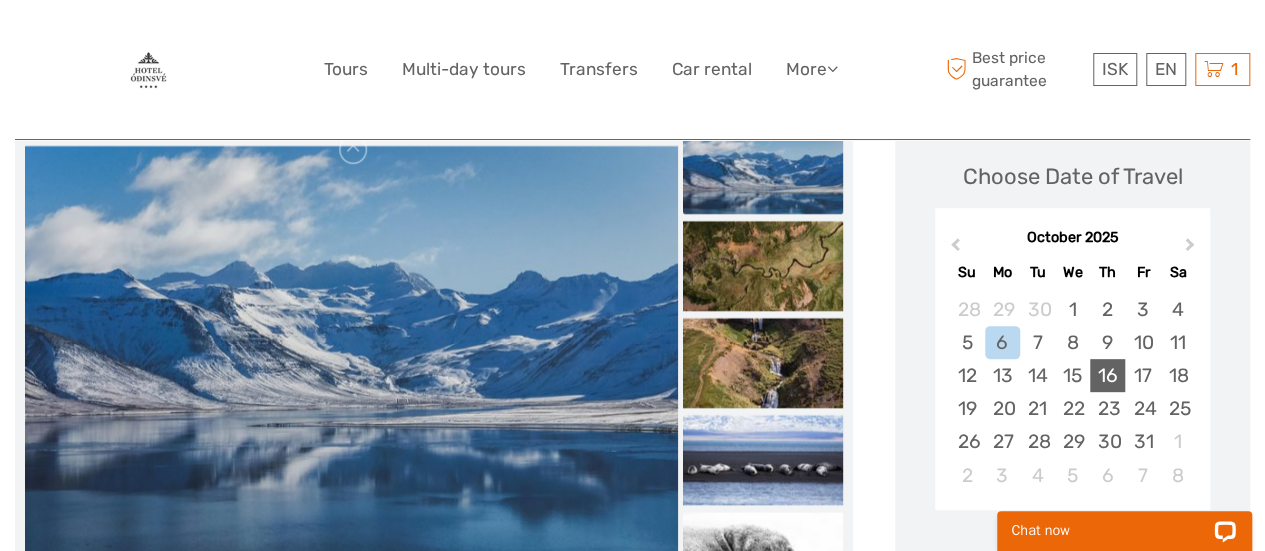 click on "16" at bounding box center [1107, 375] 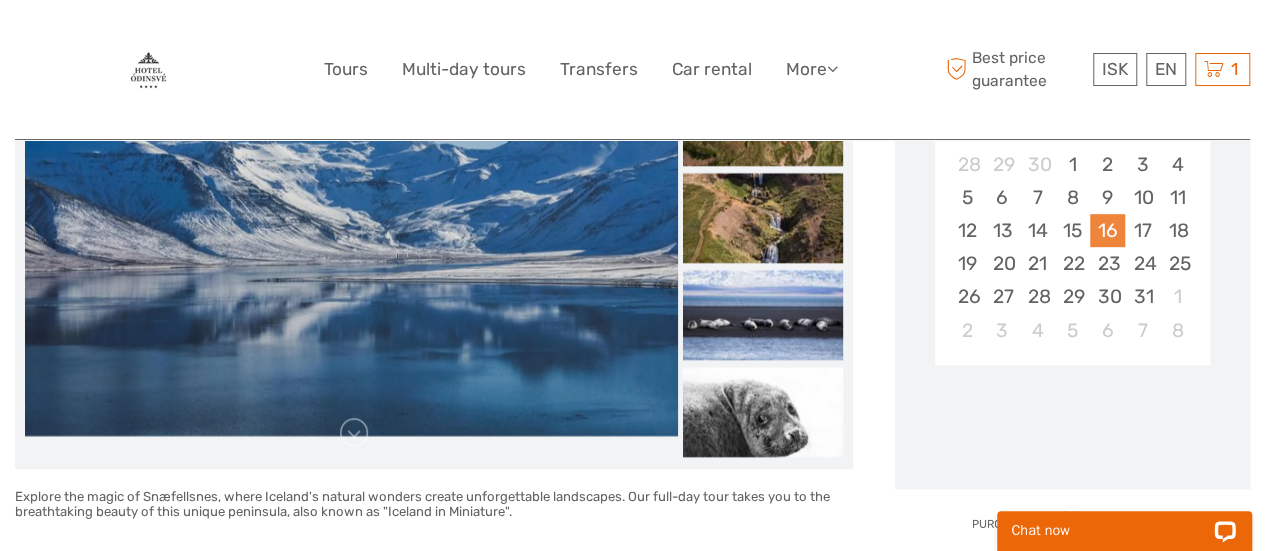 scroll, scrollTop: 434, scrollLeft: 0, axis: vertical 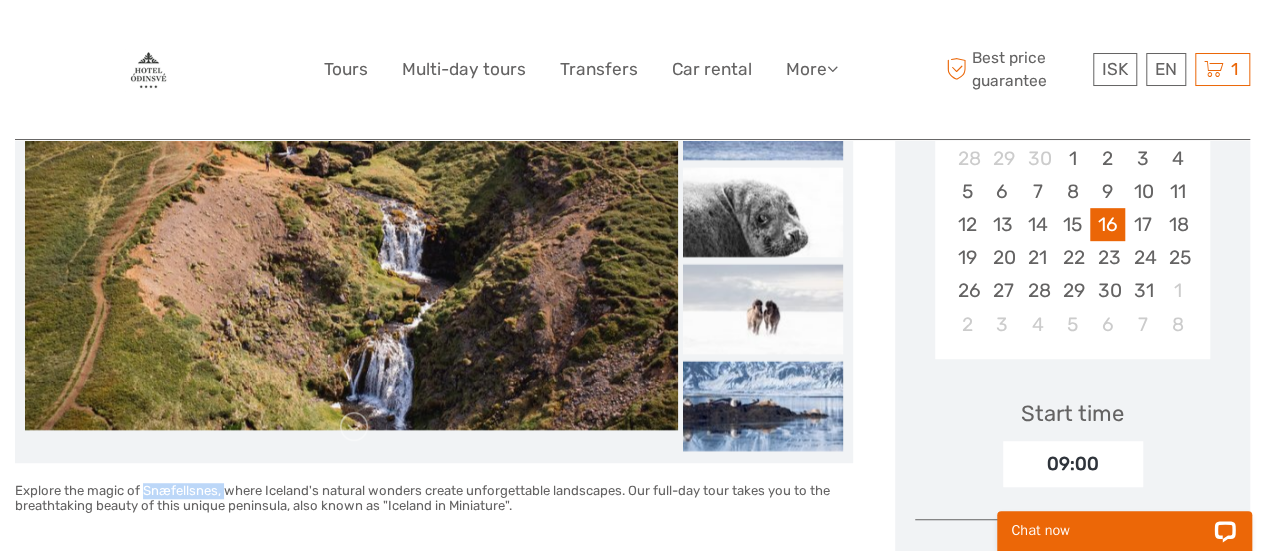 drag, startPoint x: 142, startPoint y: 485, endPoint x: 224, endPoint y: 488, distance: 82.05486 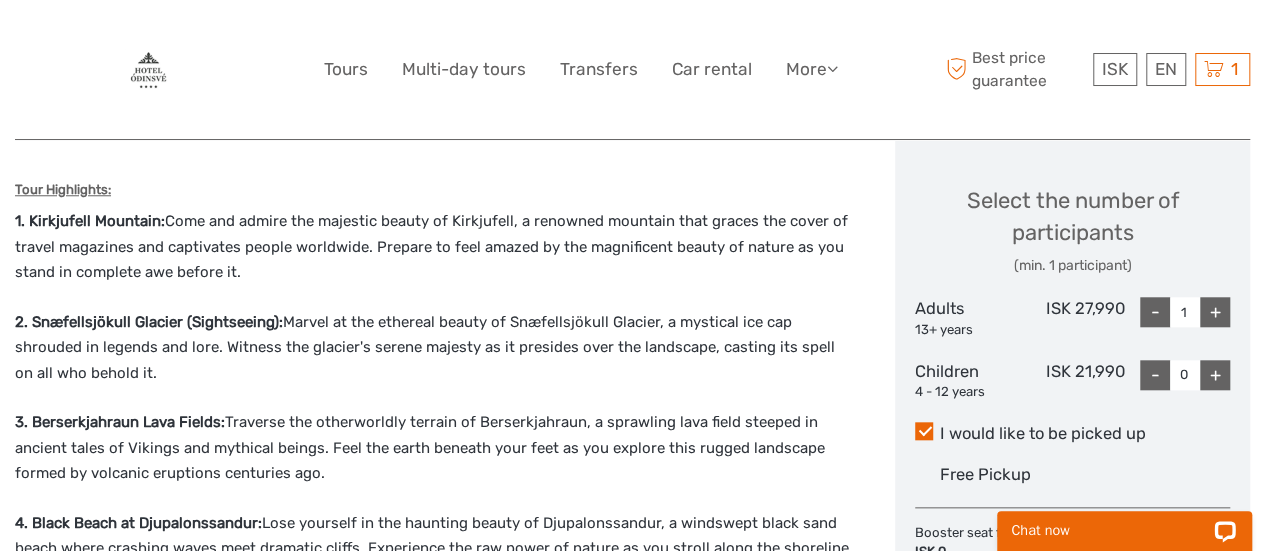 scroll, scrollTop: 828, scrollLeft: 0, axis: vertical 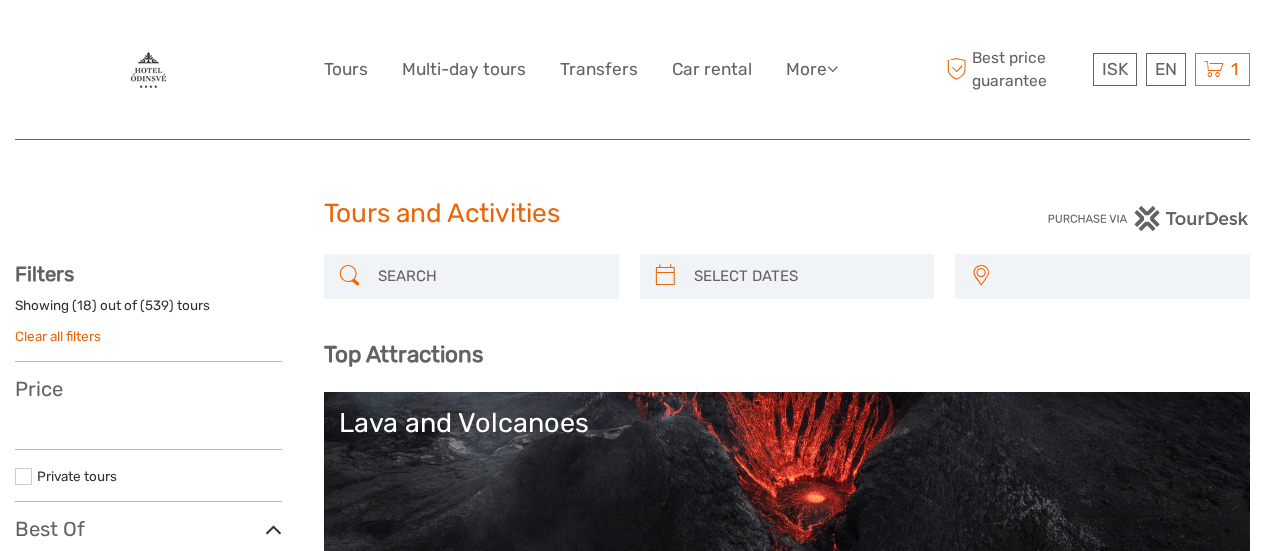 select 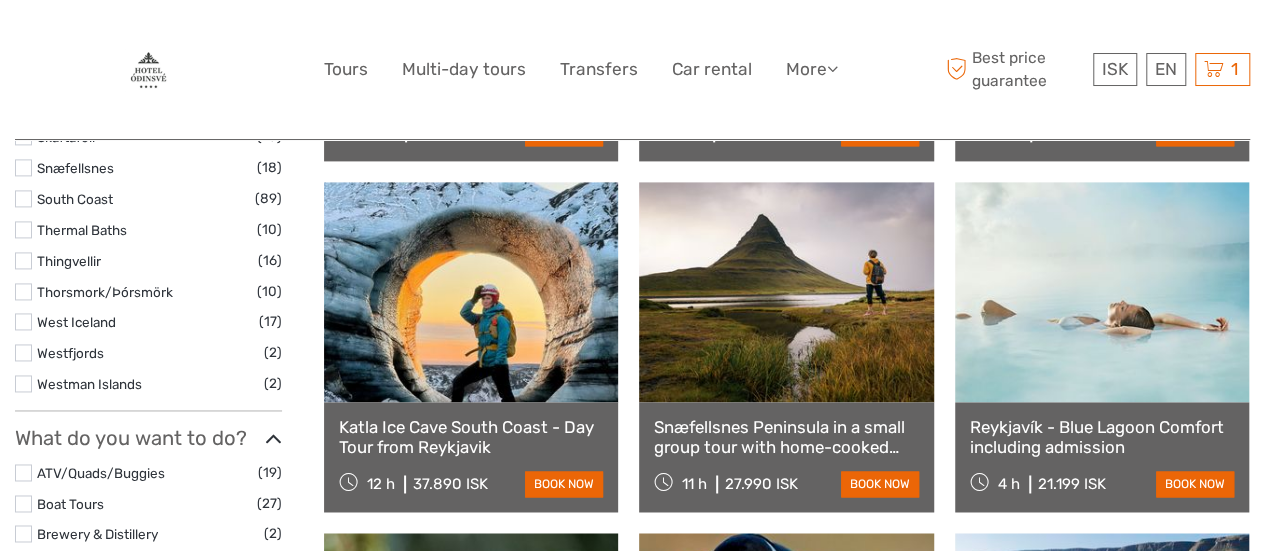 select 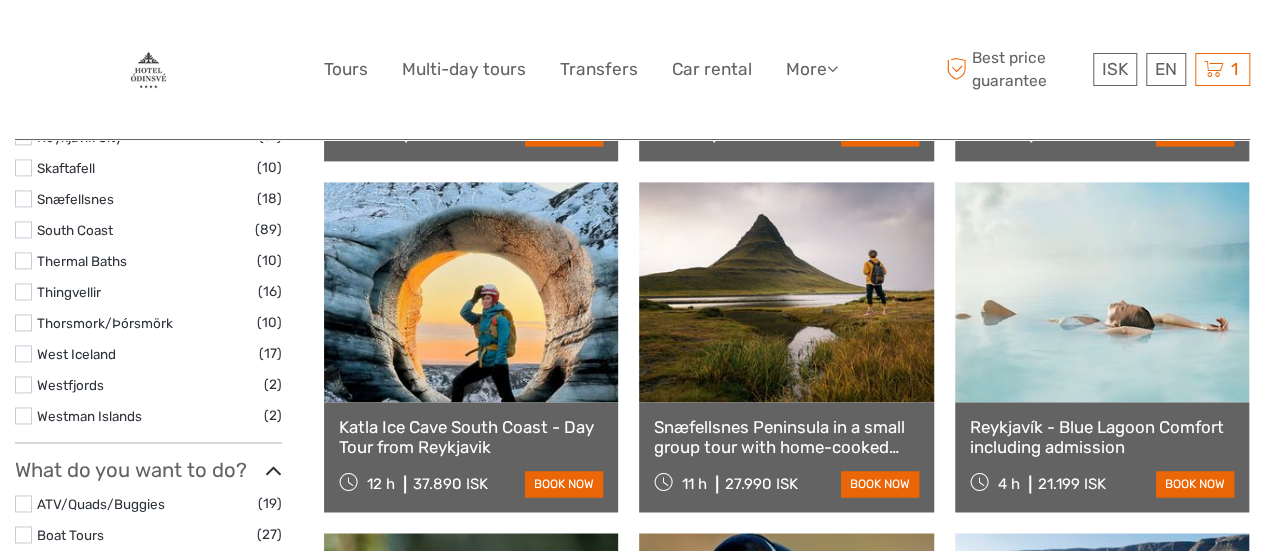 scroll, scrollTop: 0, scrollLeft: 0, axis: both 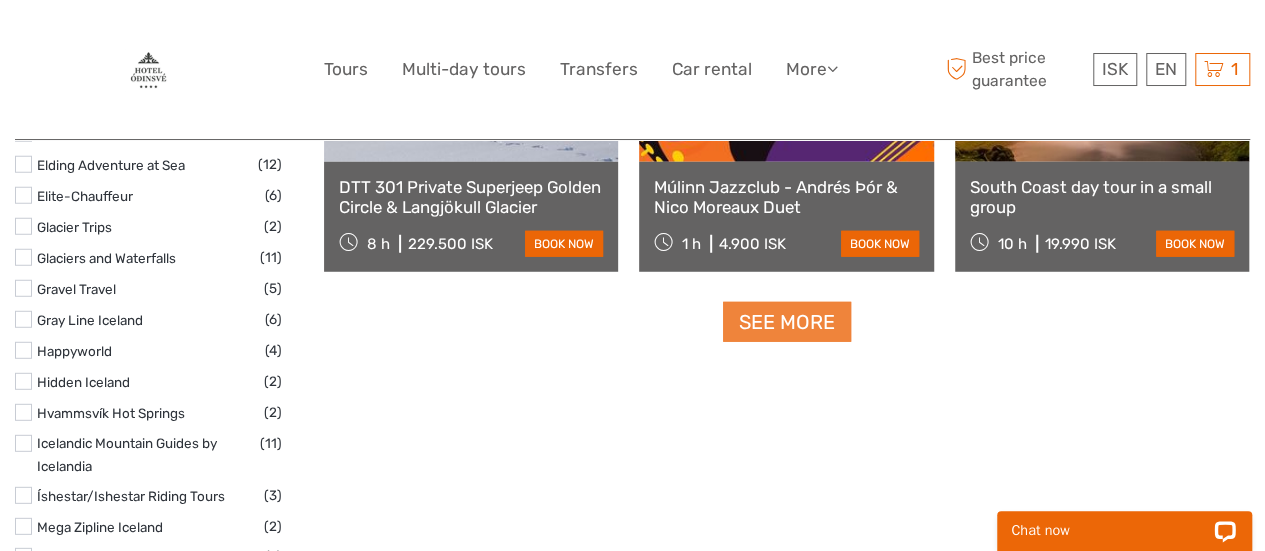click on "See more" at bounding box center (787, 322) 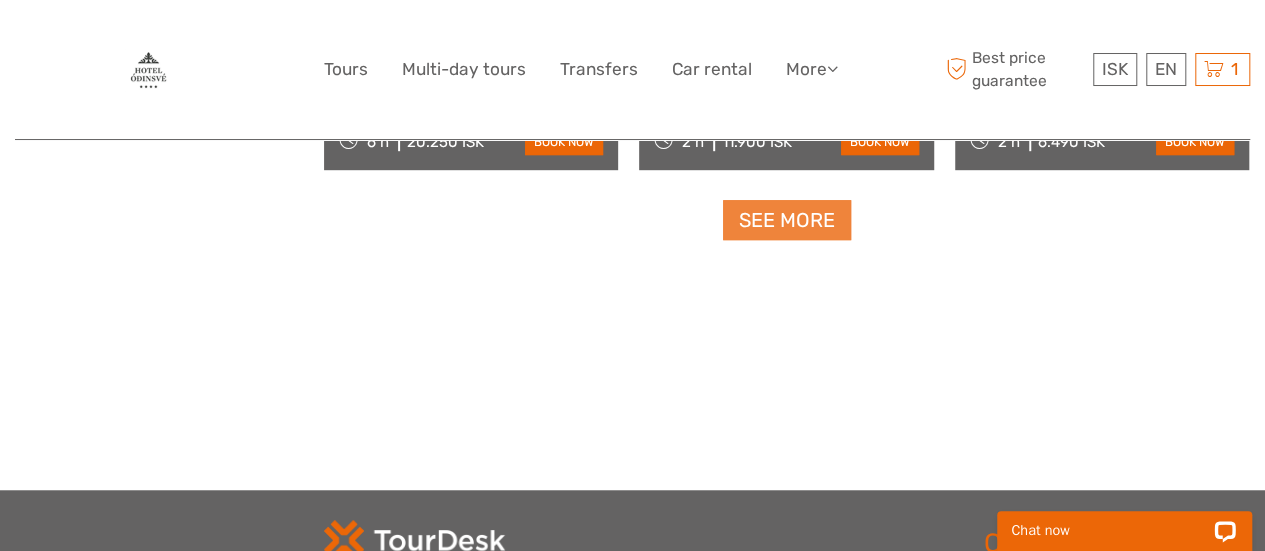 scroll, scrollTop: 4363, scrollLeft: 0, axis: vertical 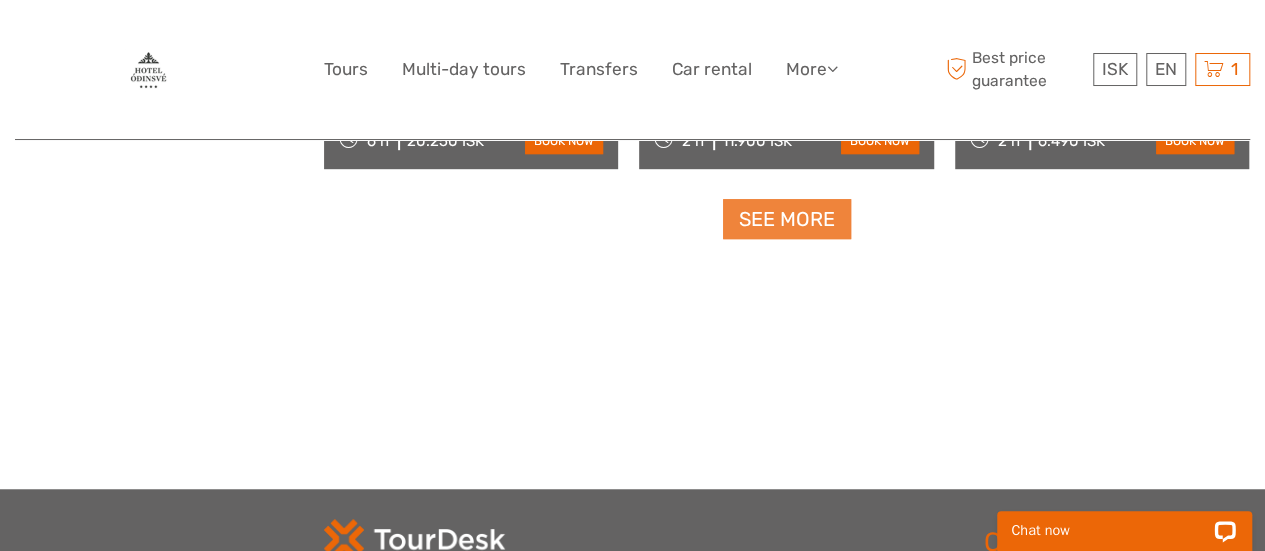 click on "See more" at bounding box center (787, 219) 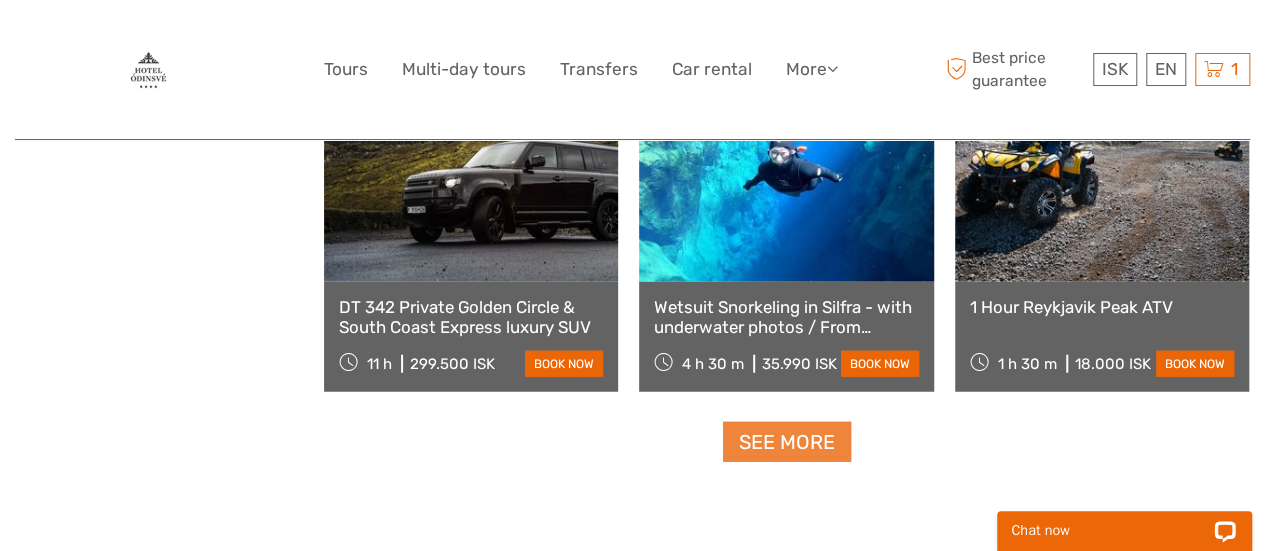 scroll, scrollTop: 6247, scrollLeft: 0, axis: vertical 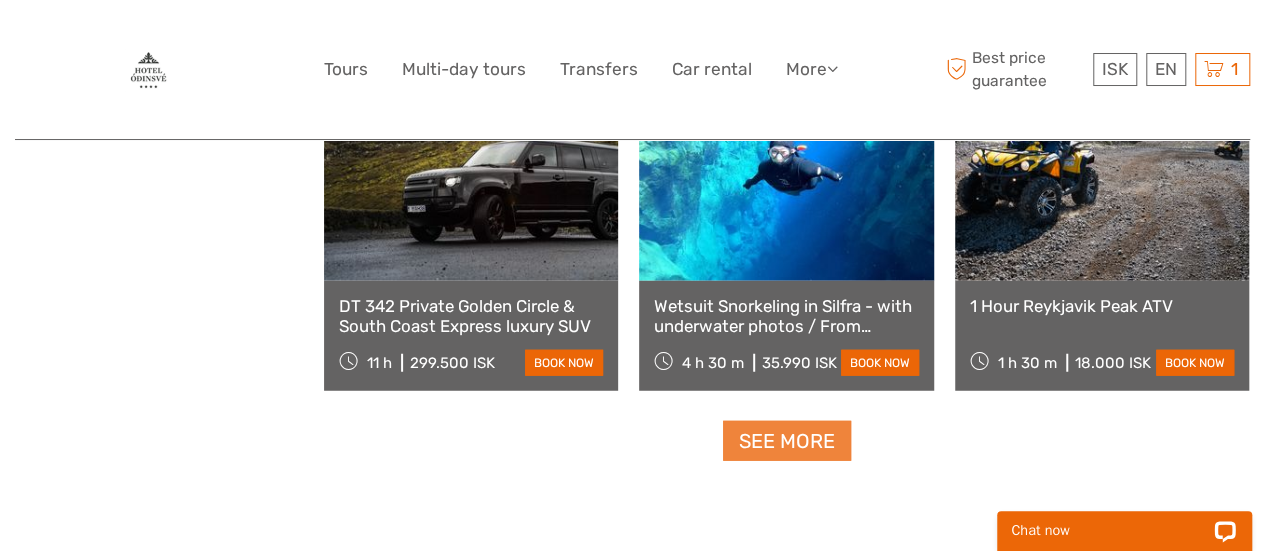 click on "See more" at bounding box center [787, 441] 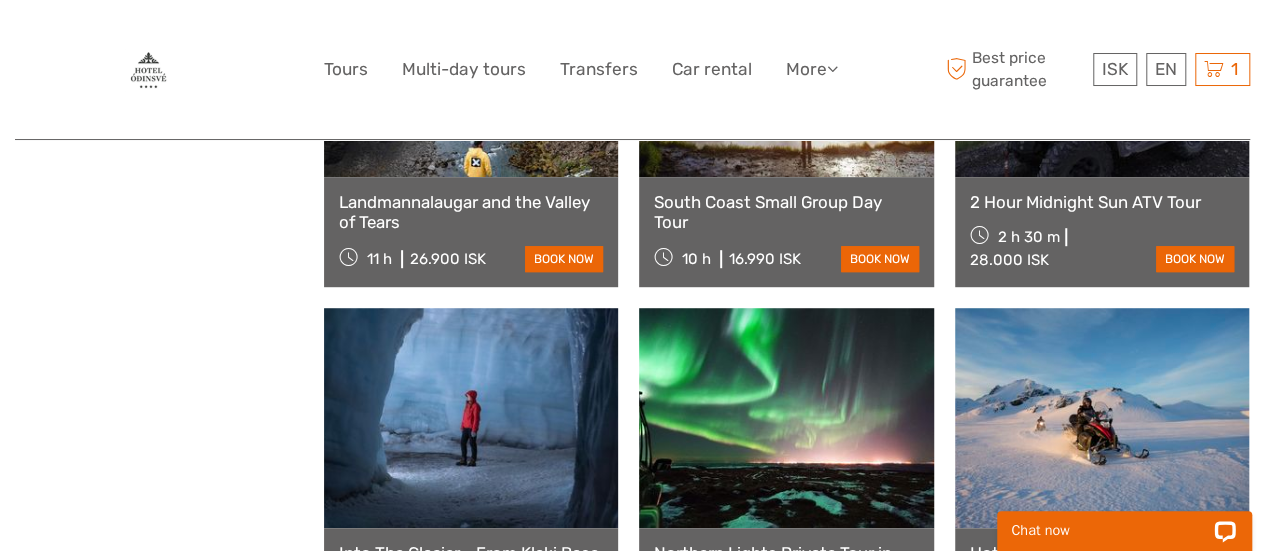 scroll, scrollTop: 8104, scrollLeft: 0, axis: vertical 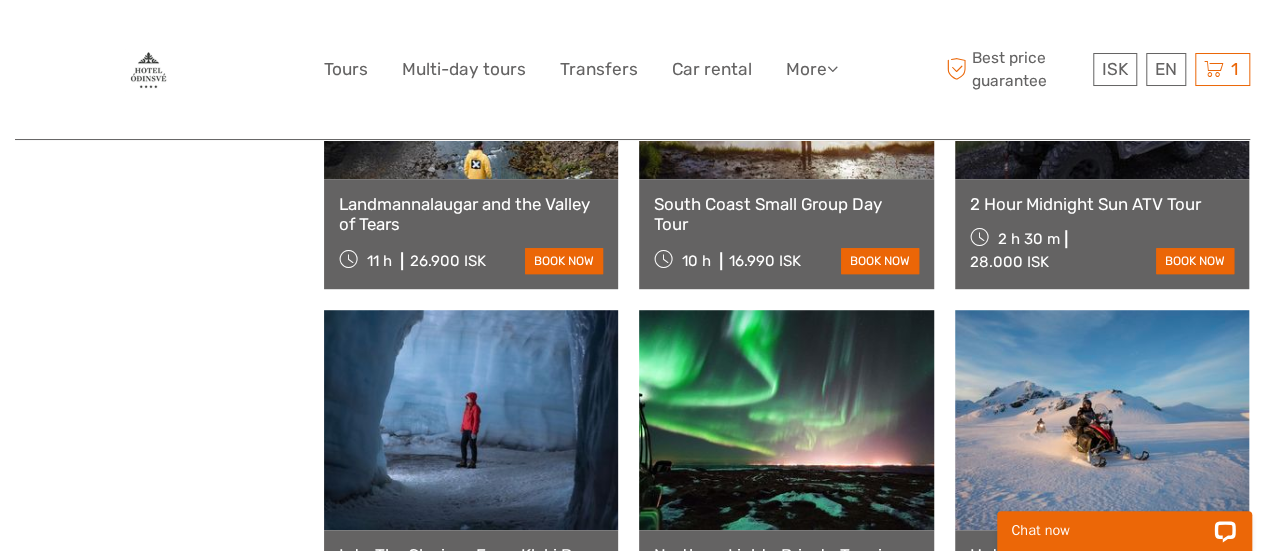click on "South Coast Small Group Day Tour" at bounding box center [786, 214] 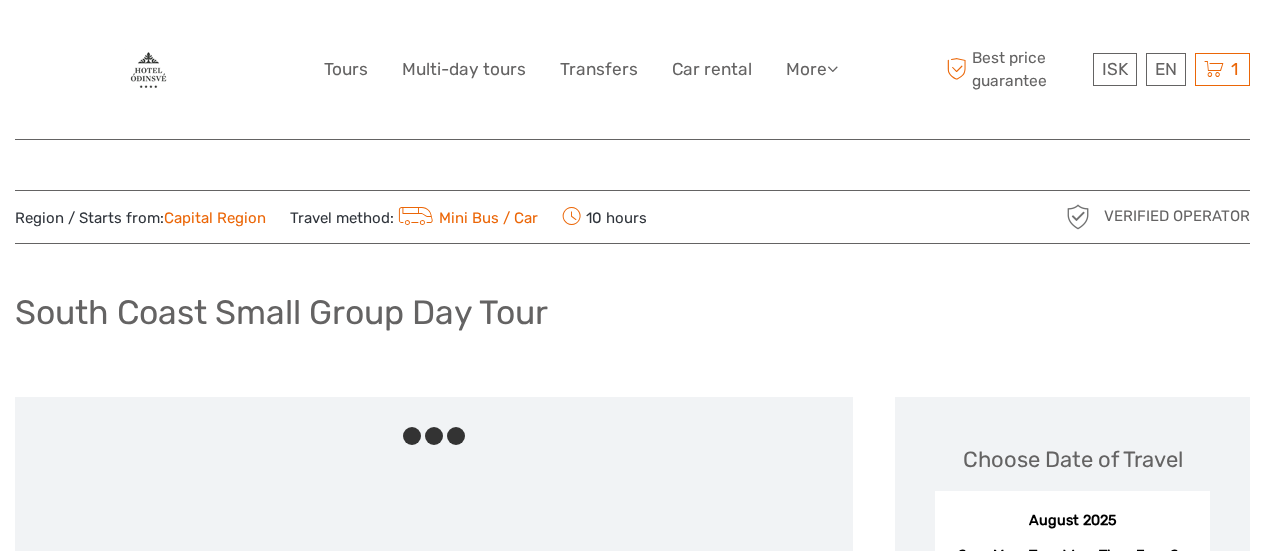 scroll, scrollTop: 0, scrollLeft: 0, axis: both 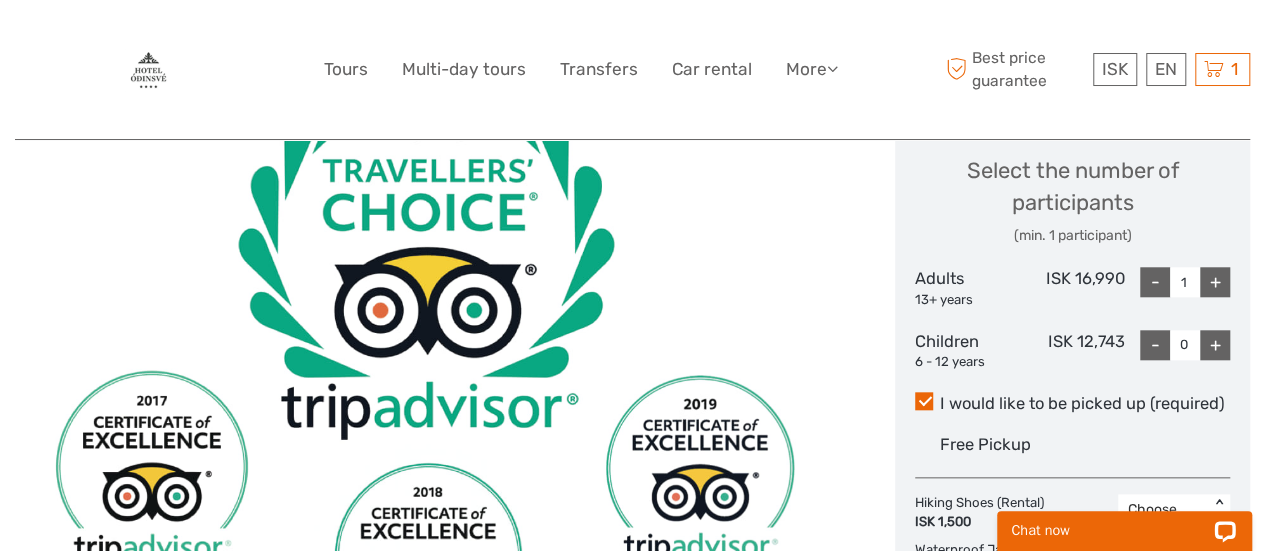 click on "+" at bounding box center (1215, 282) 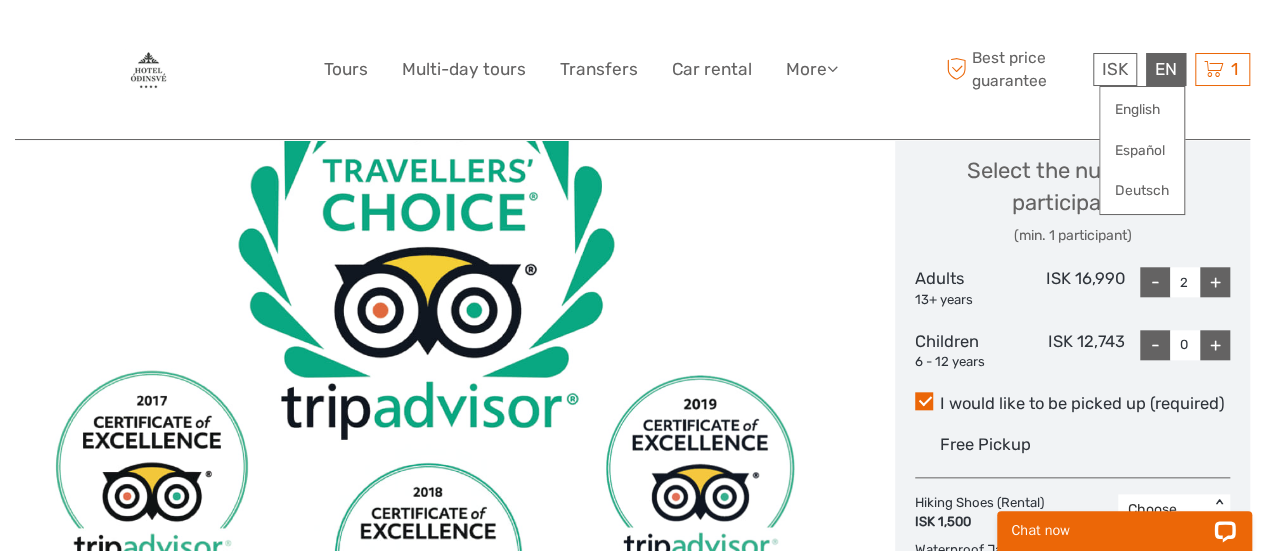 click on "EN
English
Español
Deutsch" at bounding box center (1166, 69) 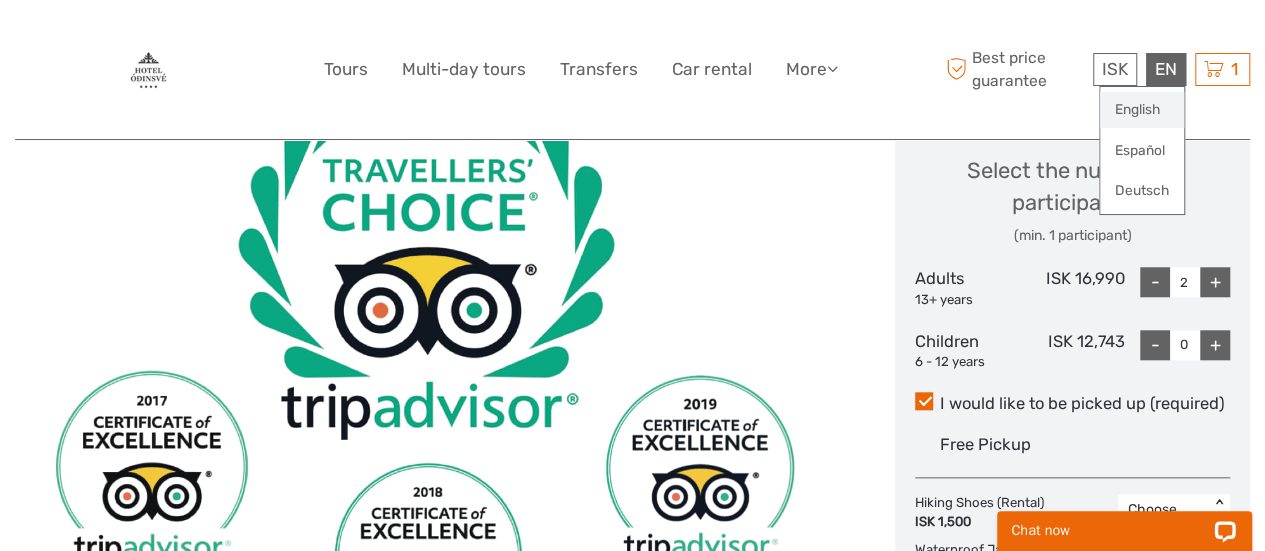 click on "English" at bounding box center (1142, 110) 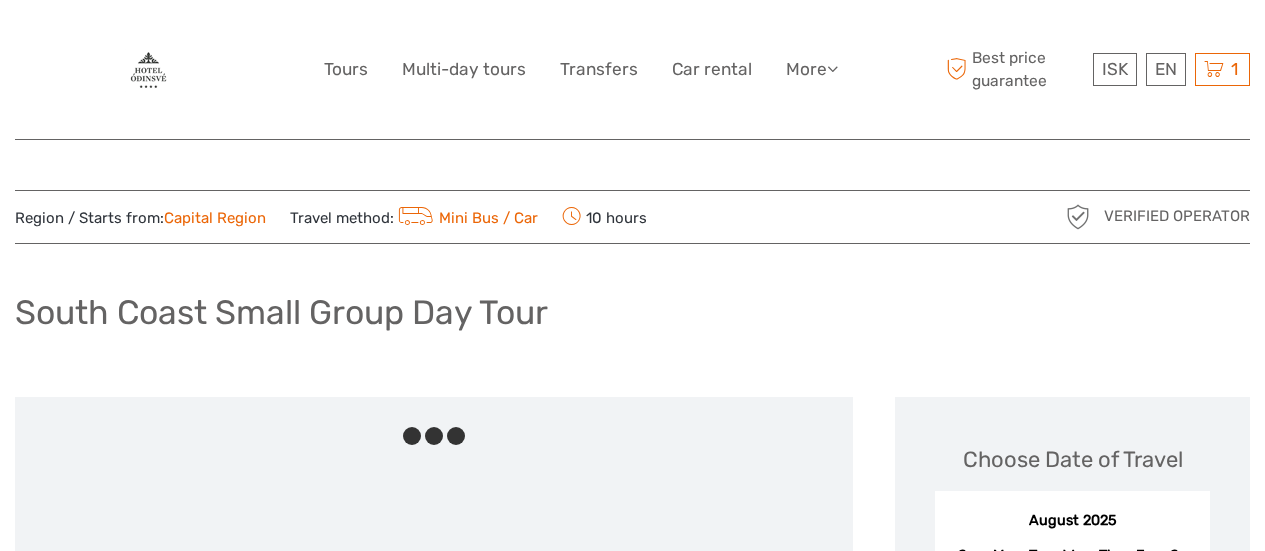 scroll, scrollTop: 0, scrollLeft: 0, axis: both 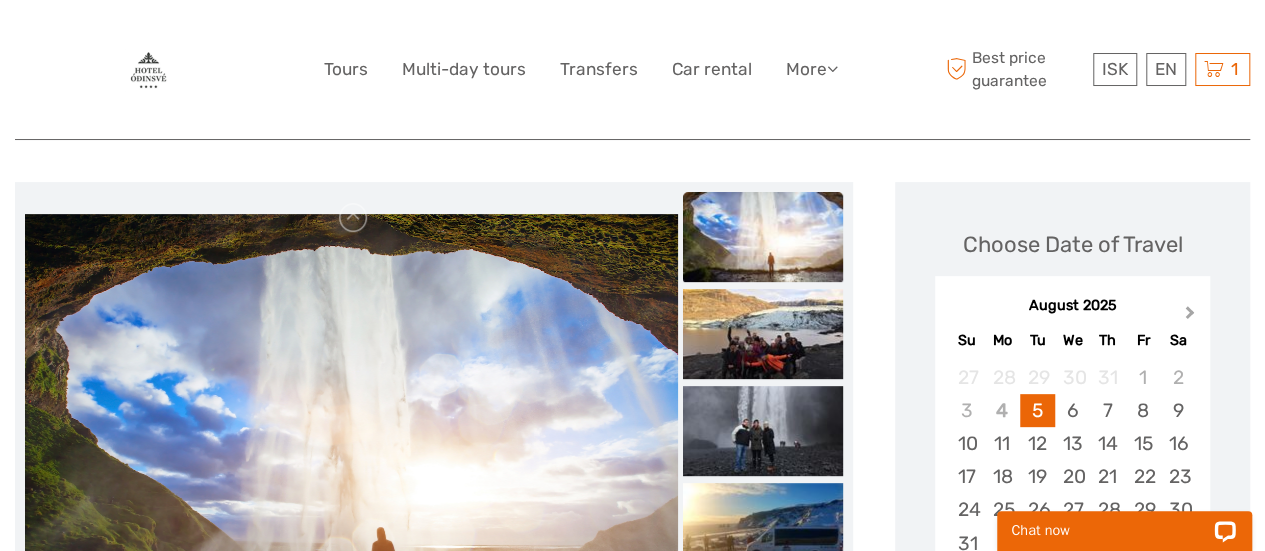 click on "Next Month" at bounding box center [1190, 316] 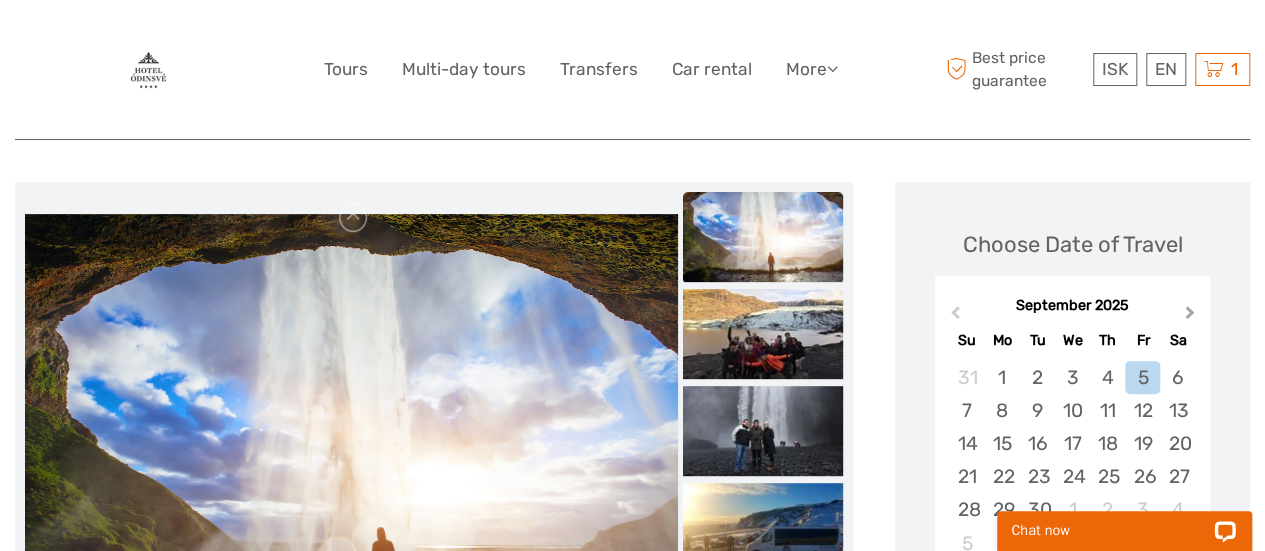 click on "Next Month" at bounding box center (1190, 316) 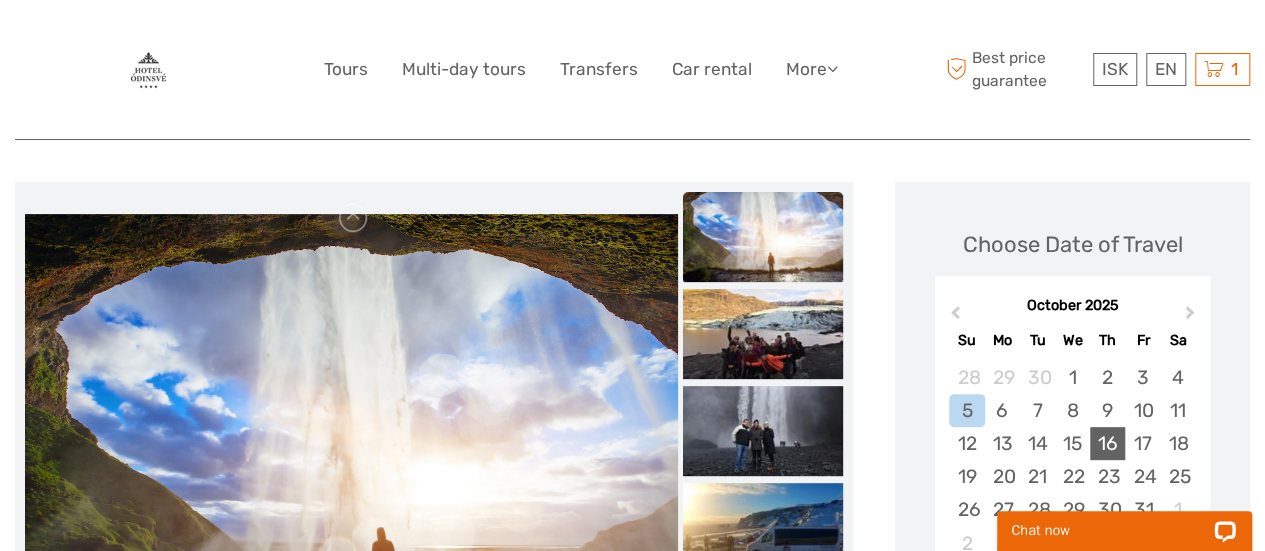 click on "16" at bounding box center (1107, 443) 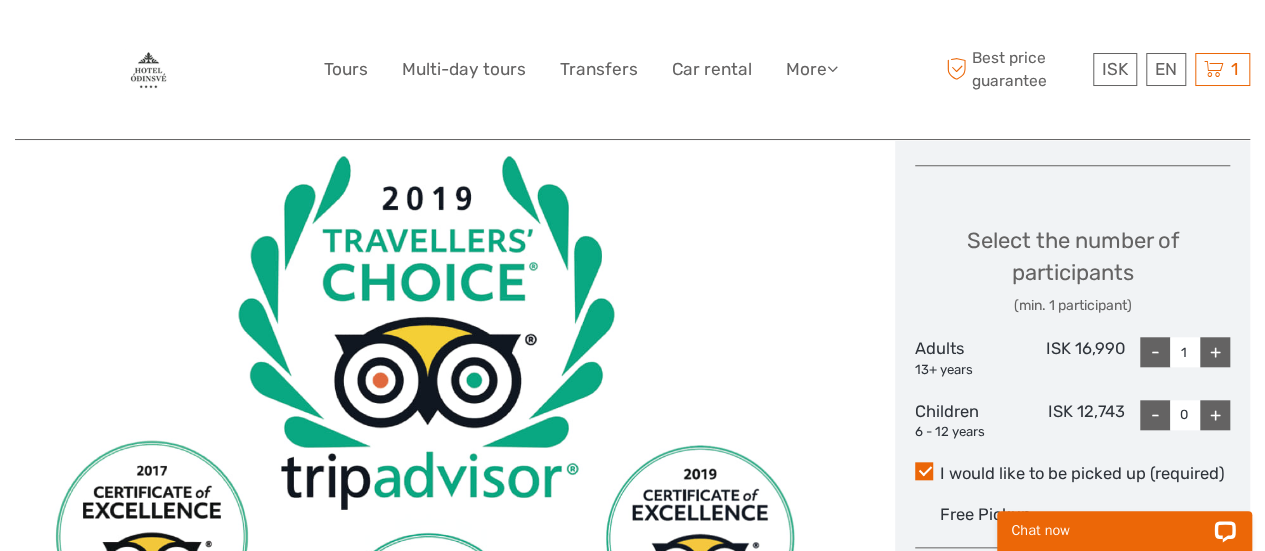 scroll, scrollTop: 790, scrollLeft: 0, axis: vertical 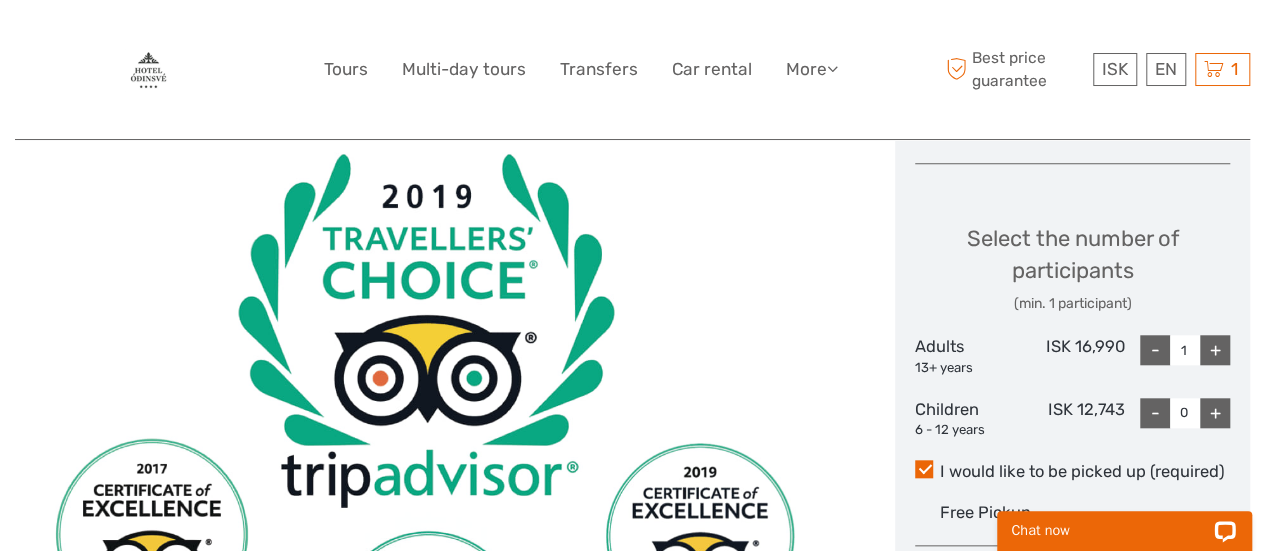 click on "+" at bounding box center (1215, 350) 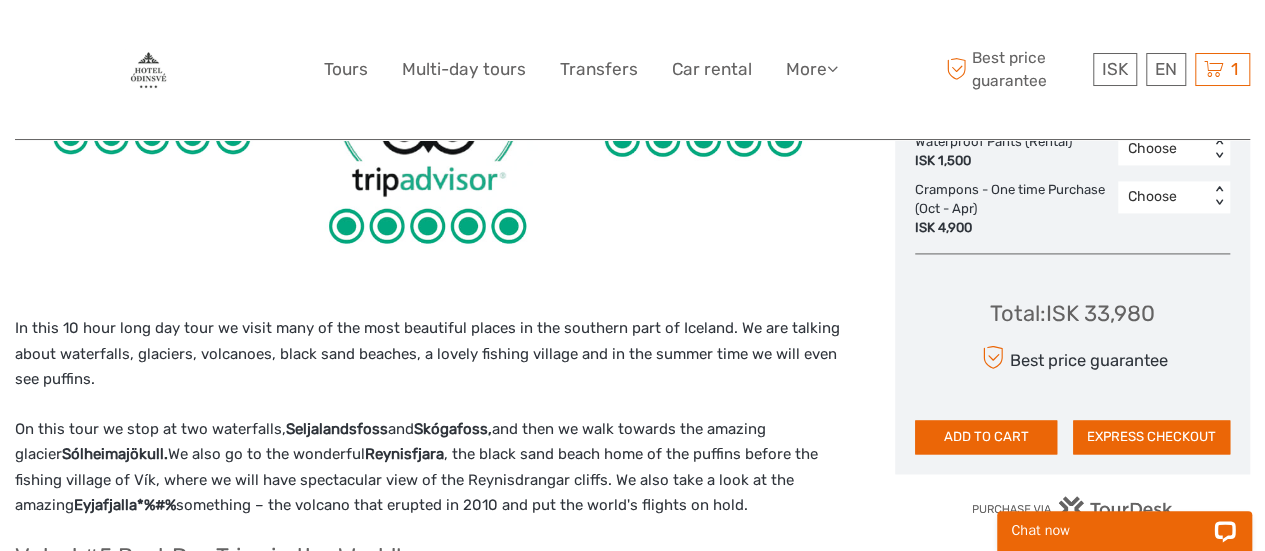 scroll, scrollTop: 1315, scrollLeft: 0, axis: vertical 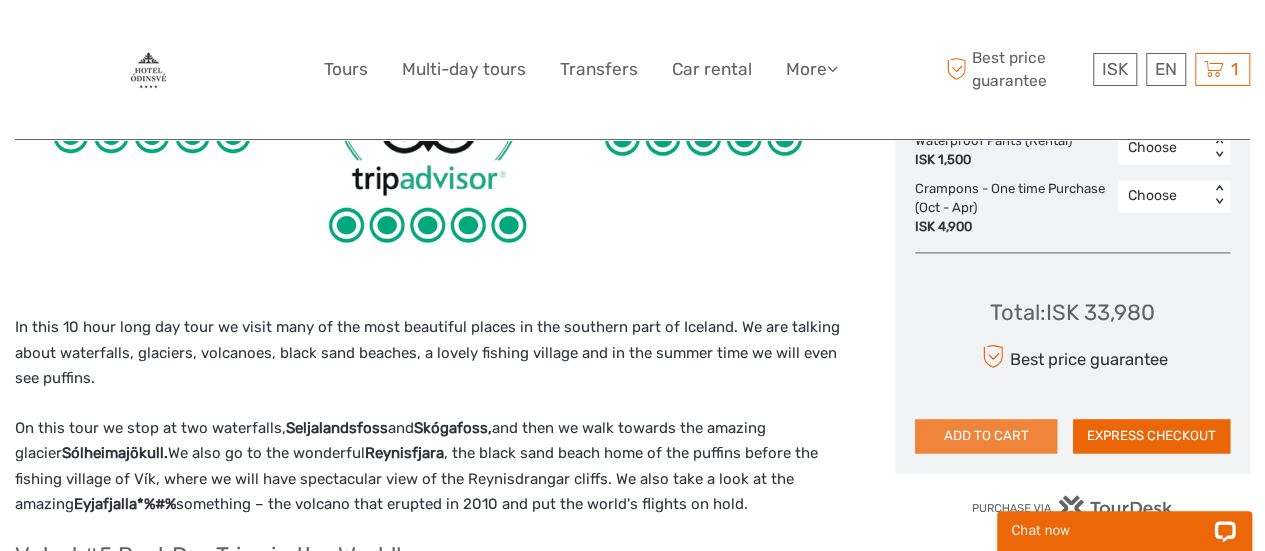 click on "ADD TO CART" at bounding box center [986, 436] 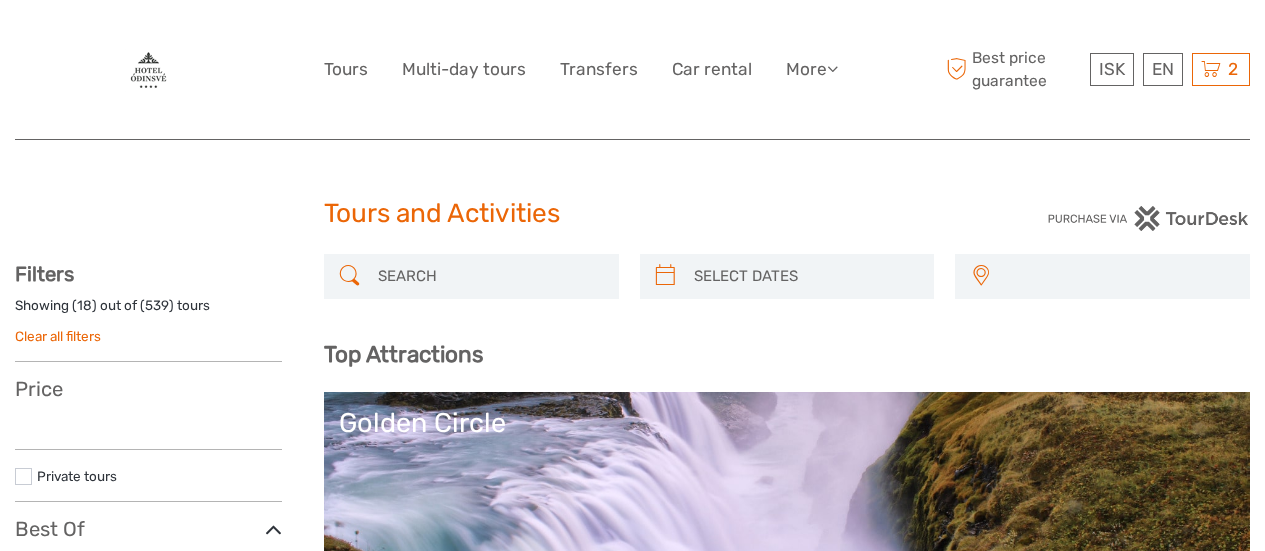 select 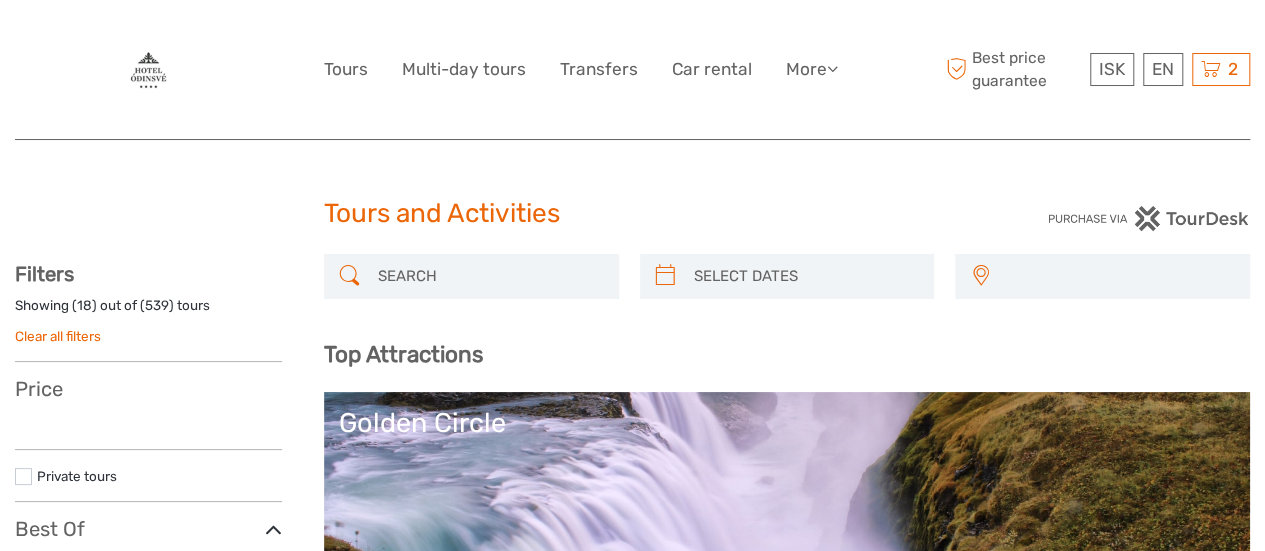 select 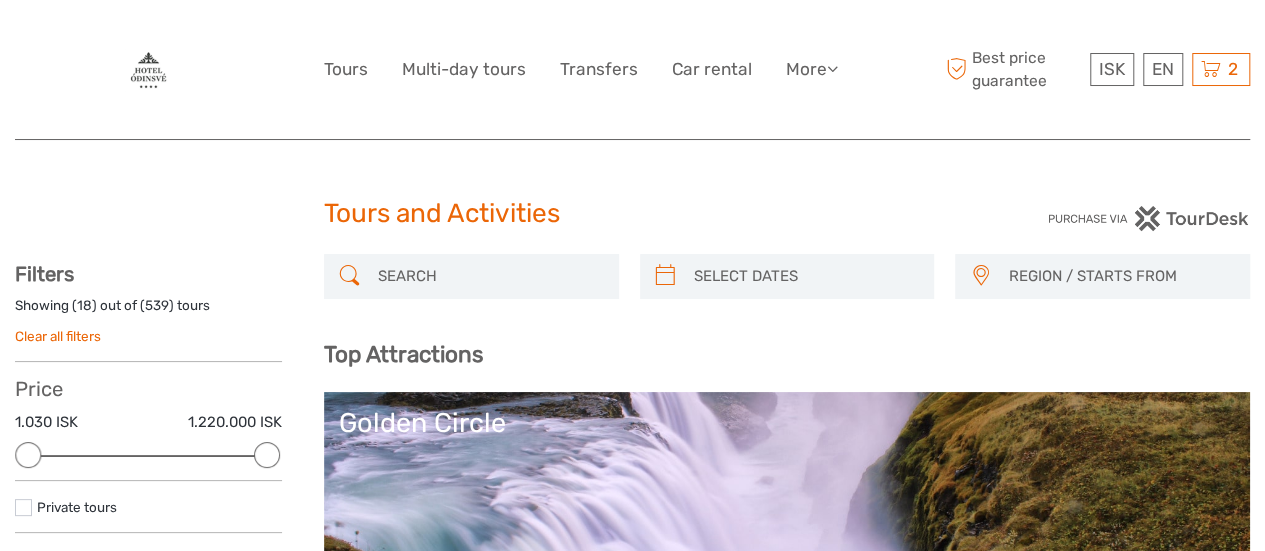 scroll, scrollTop: 0, scrollLeft: 0, axis: both 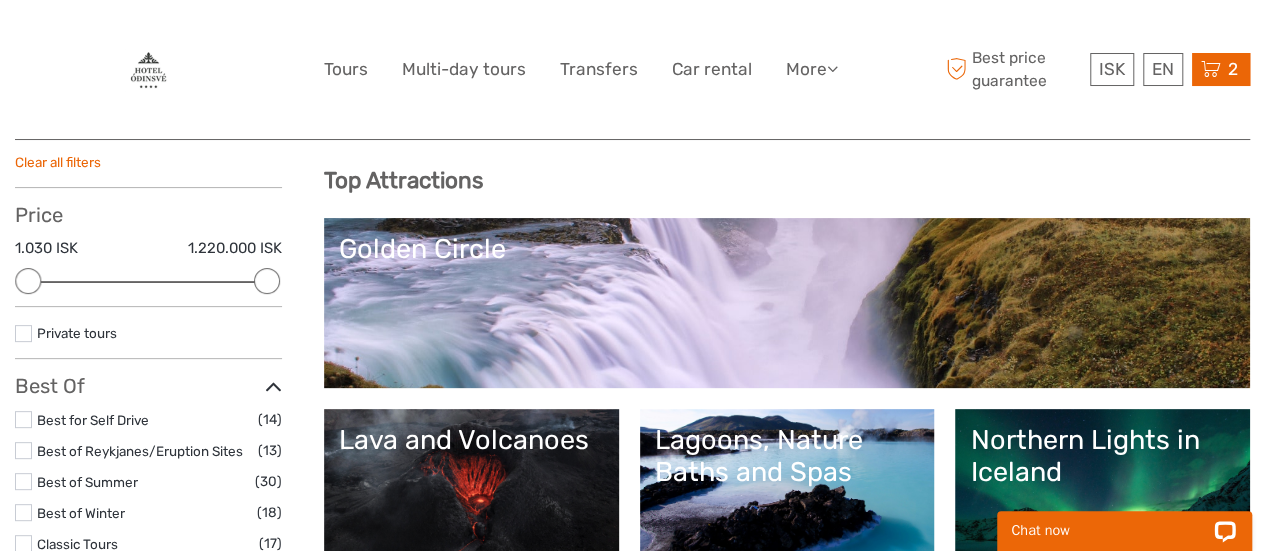 click at bounding box center [1211, 69] 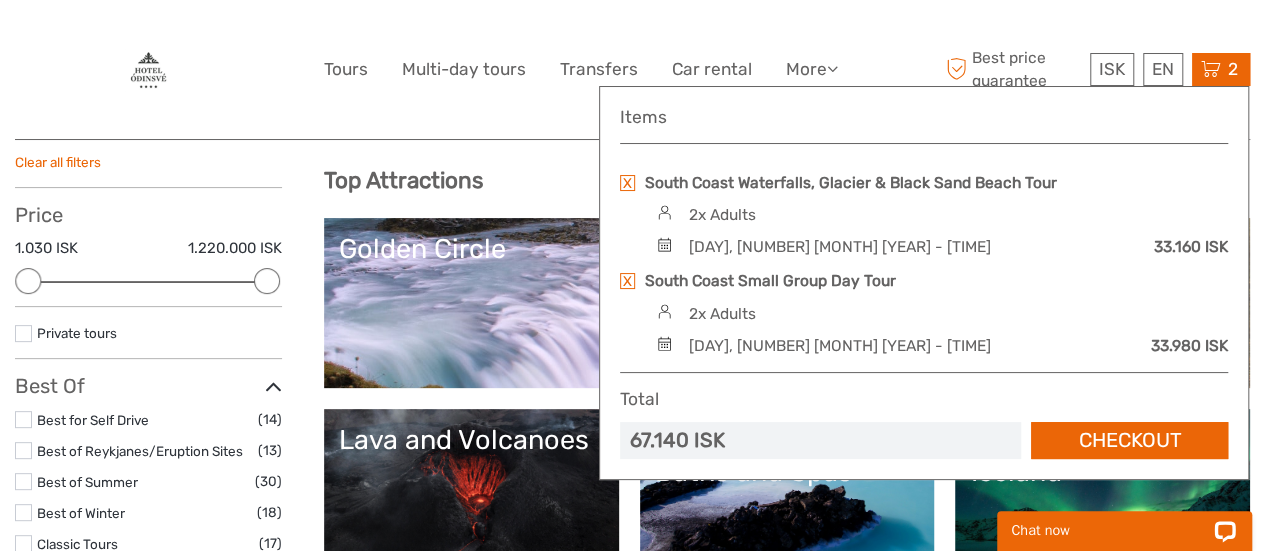 click at bounding box center (627, 183) 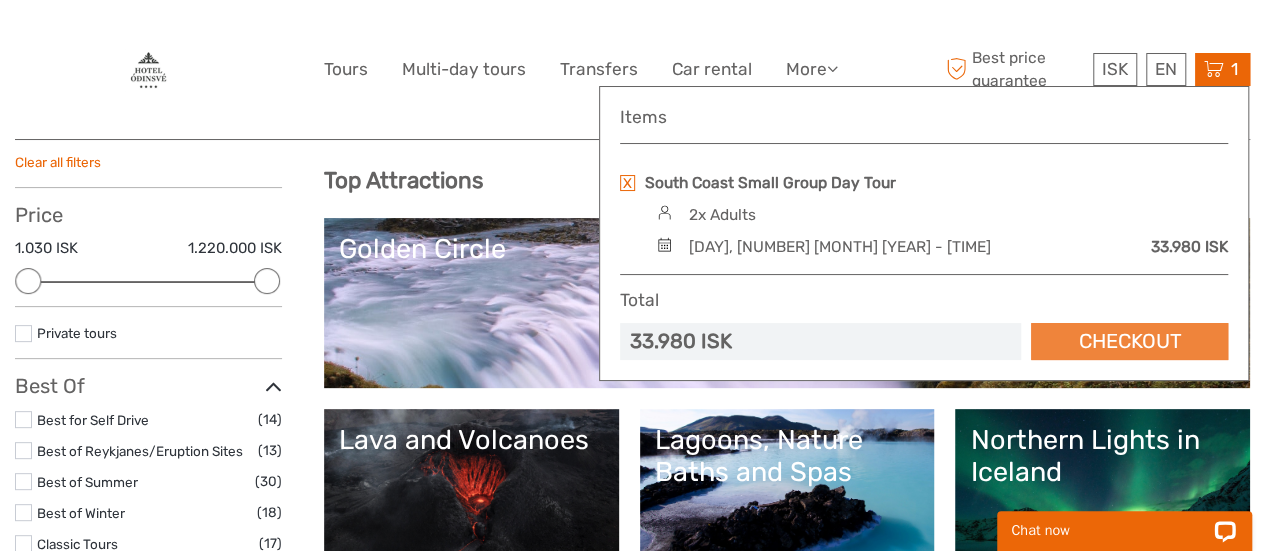 click on "Checkout" at bounding box center (1129, 341) 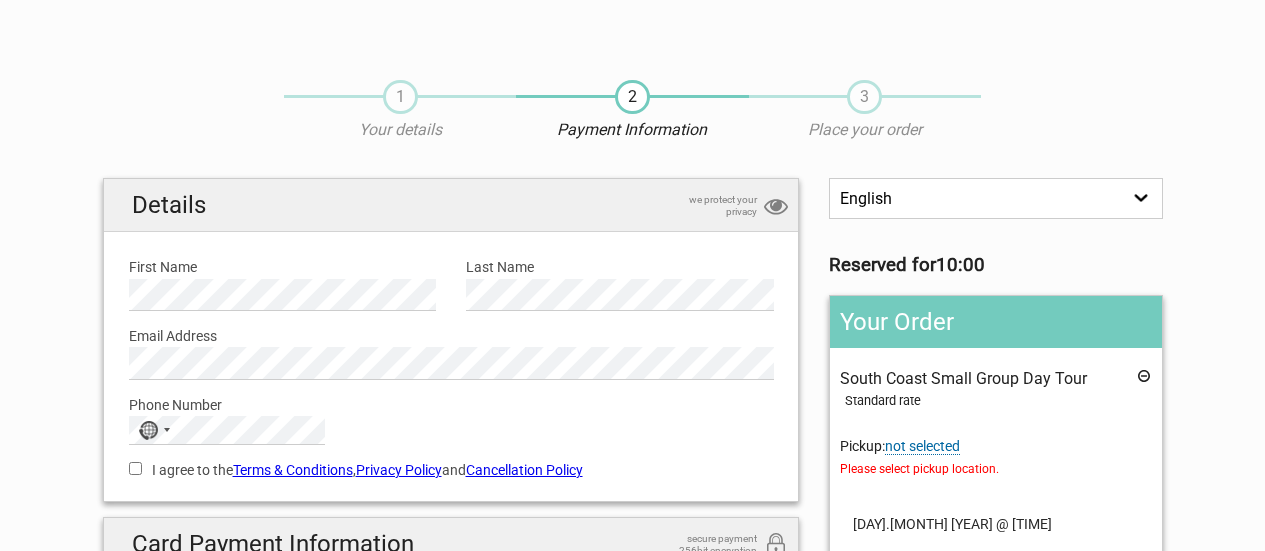 scroll, scrollTop: 0, scrollLeft: 0, axis: both 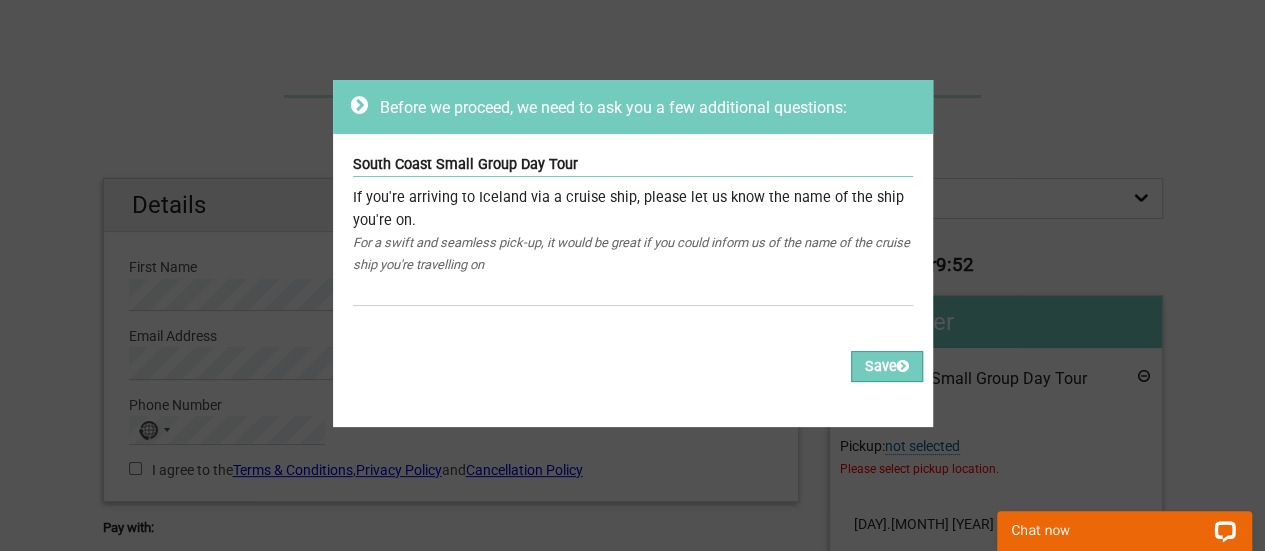 click on "Save" at bounding box center [887, 366] 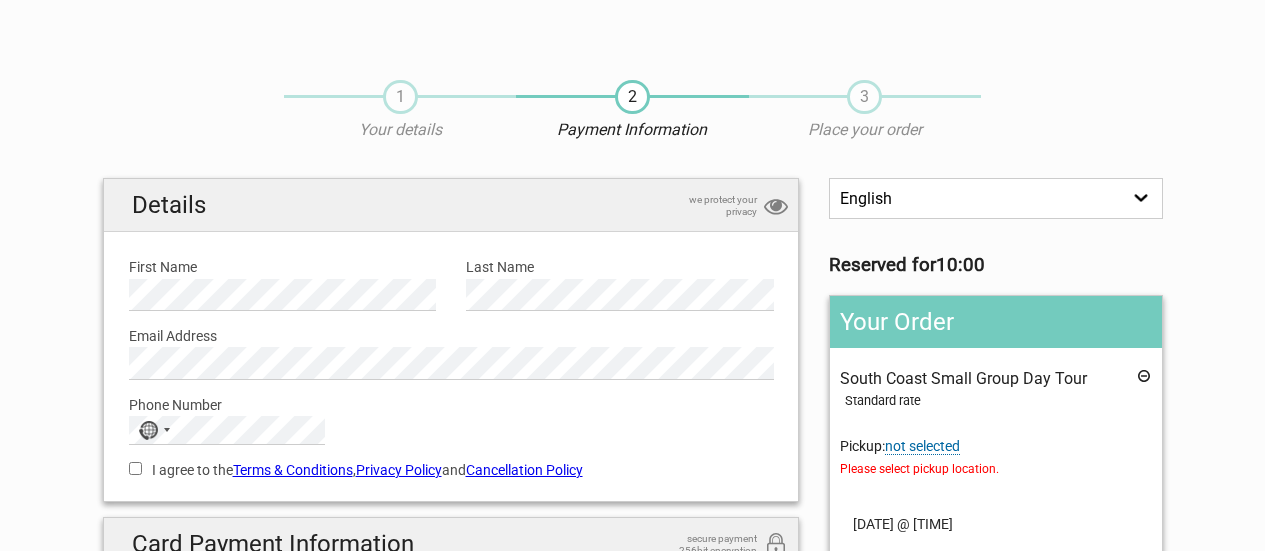 scroll, scrollTop: 0, scrollLeft: 0, axis: both 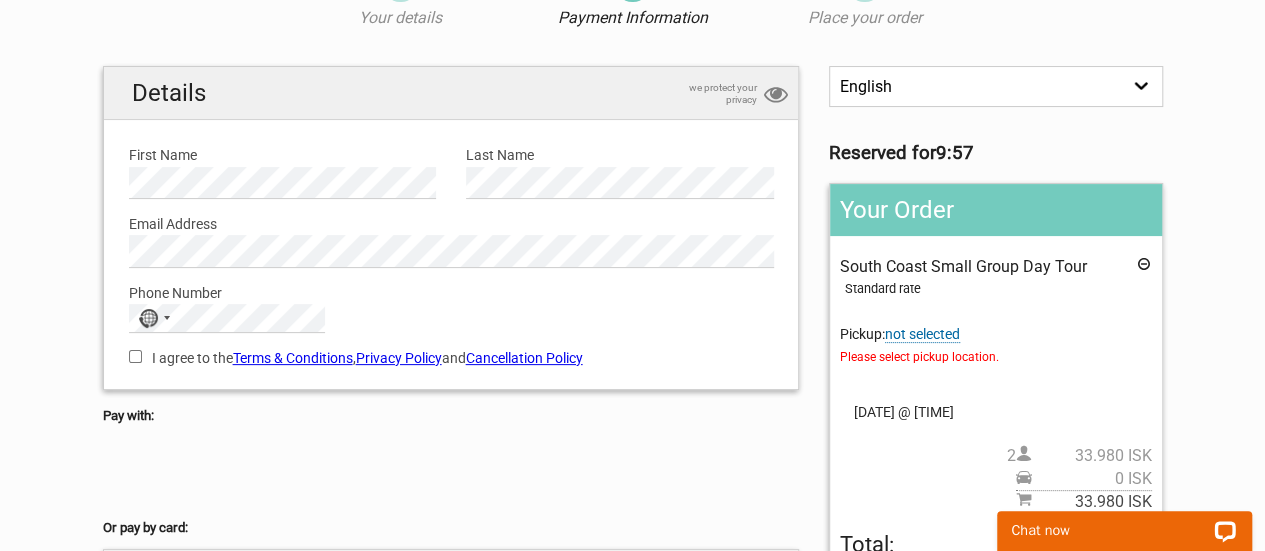 click on "not selected" at bounding box center (922, 334) 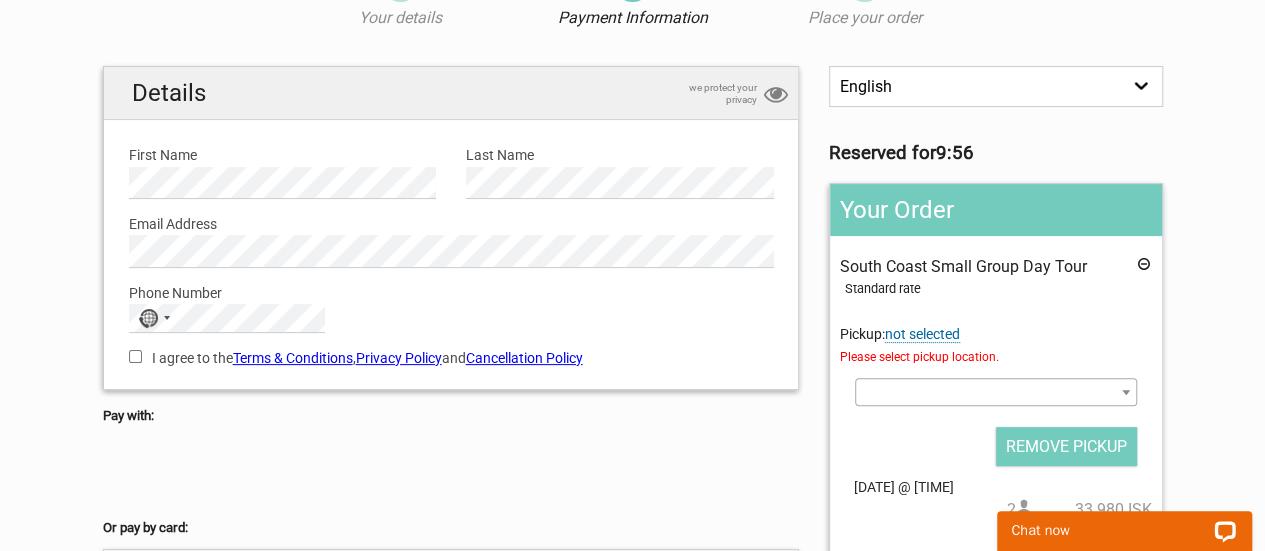 click at bounding box center [995, 392] 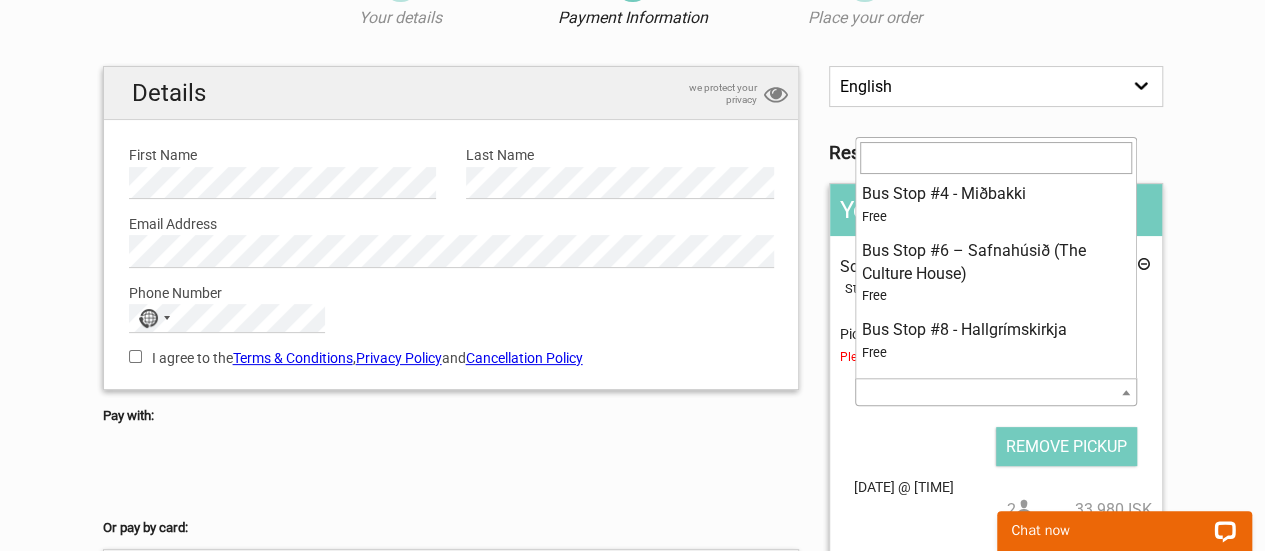 scroll, scrollTop: 486, scrollLeft: 0, axis: vertical 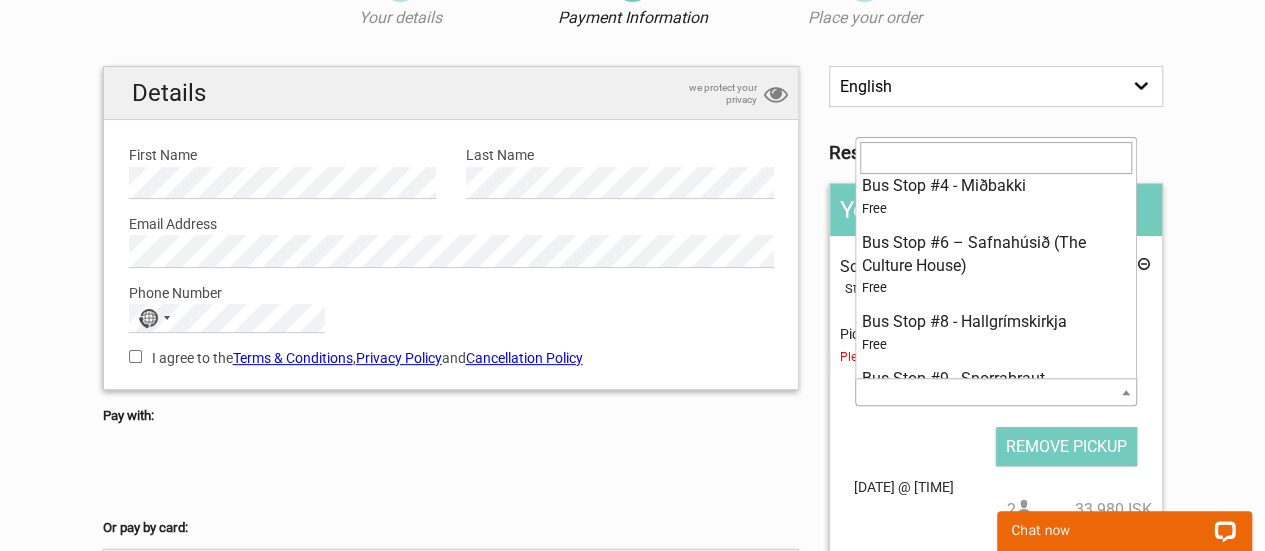 select on "[NUMBER]" 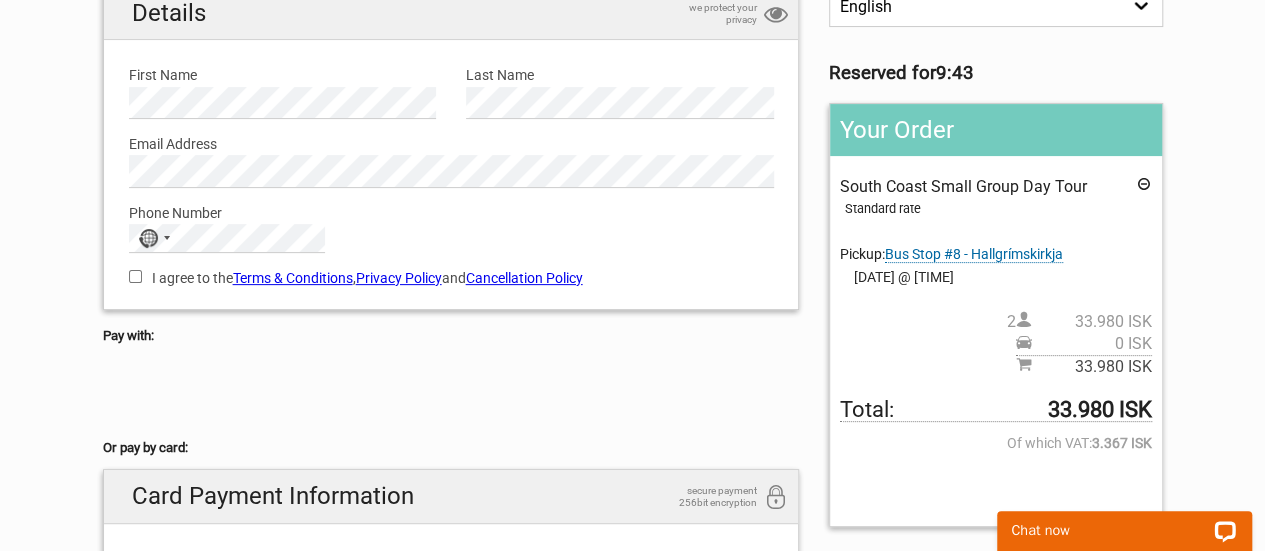 scroll, scrollTop: 192, scrollLeft: 0, axis: vertical 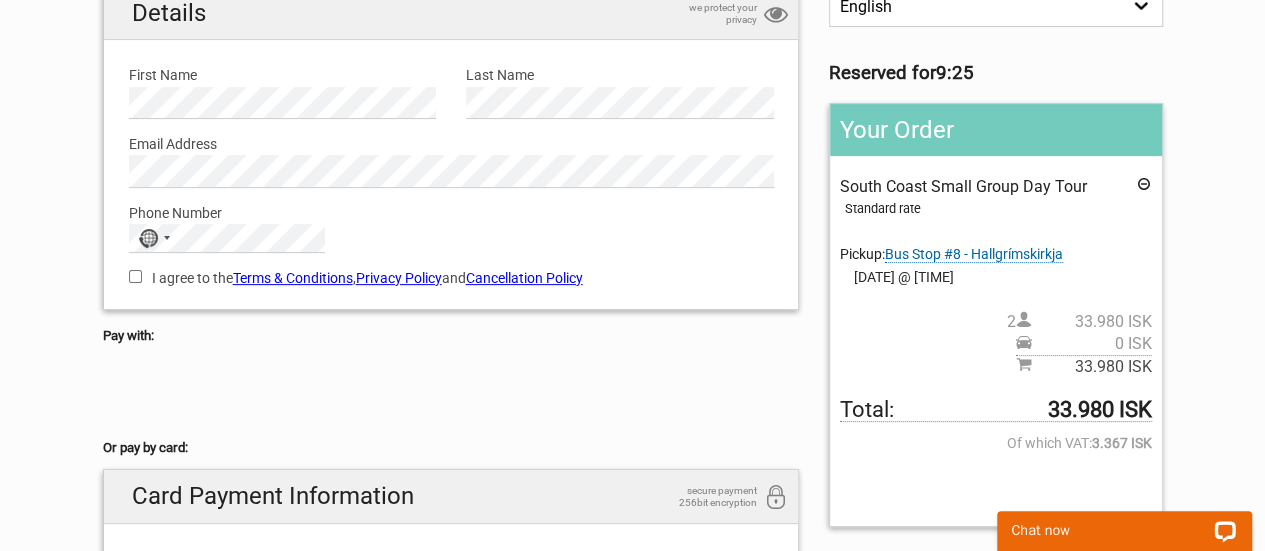 drag, startPoint x: 384, startPoint y: 54, endPoint x: 531, endPoint y: 67, distance: 147.57372 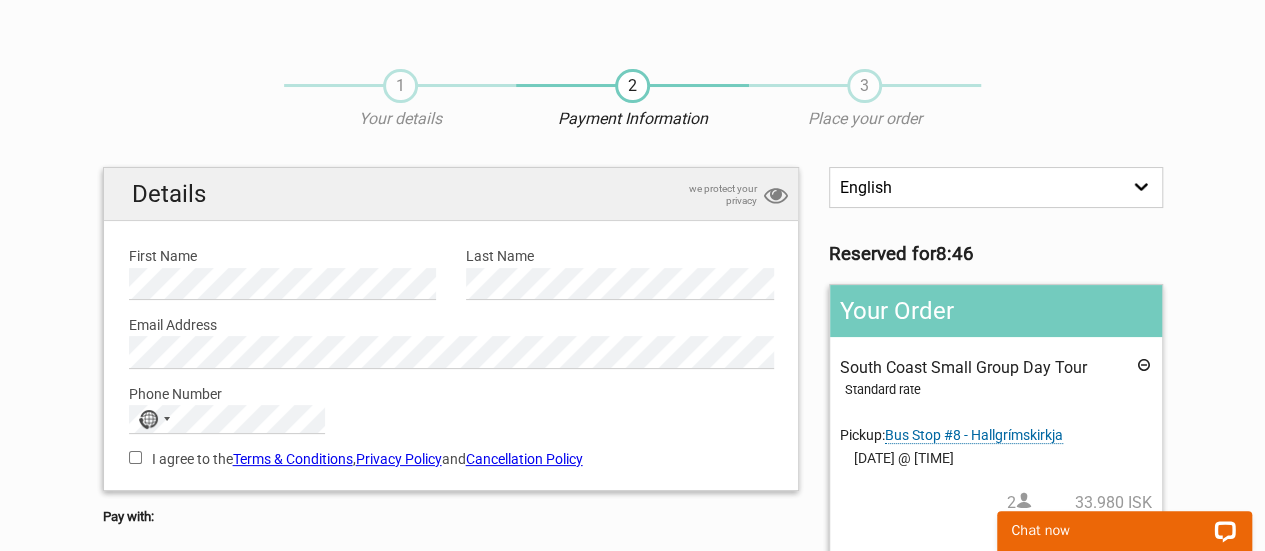 scroll, scrollTop: 0, scrollLeft: 0, axis: both 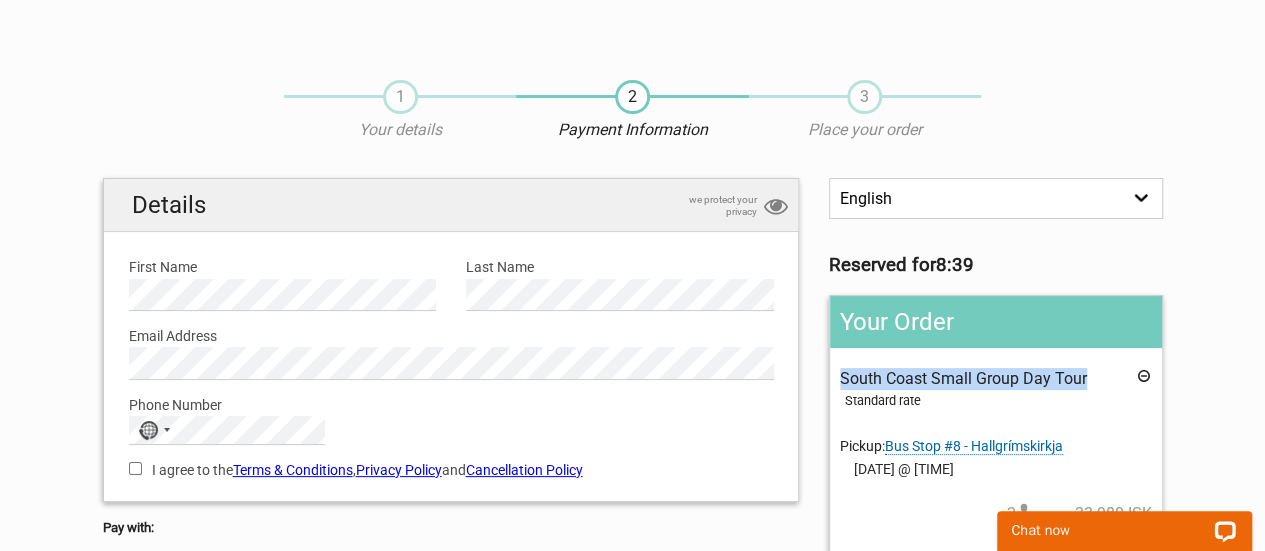 drag, startPoint x: 1082, startPoint y: 366, endPoint x: 838, endPoint y: 378, distance: 244.2949 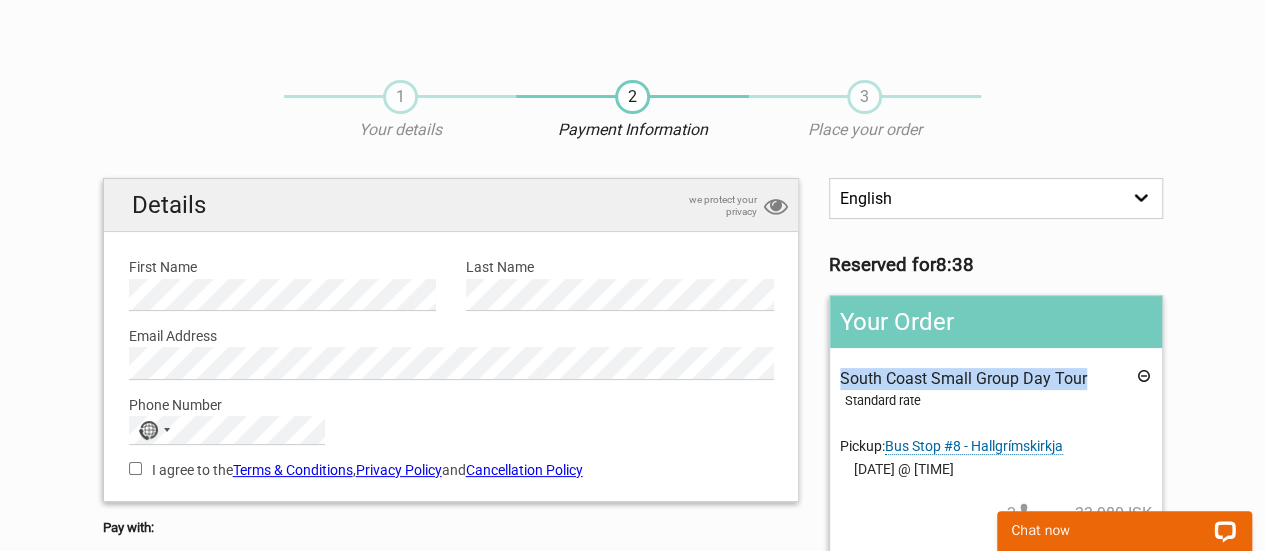 copy on "South Coast Small Group Day Tour" 